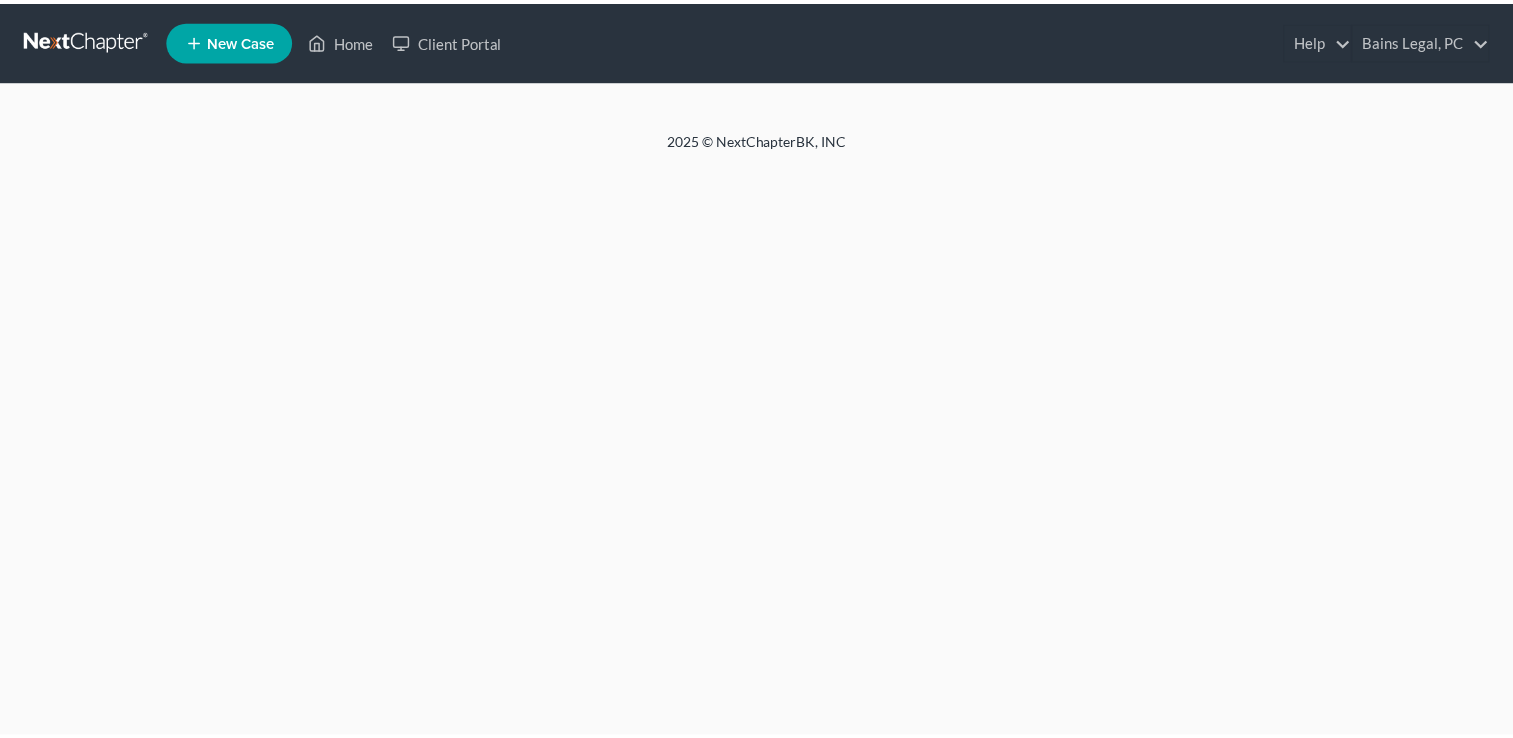 scroll, scrollTop: 0, scrollLeft: 0, axis: both 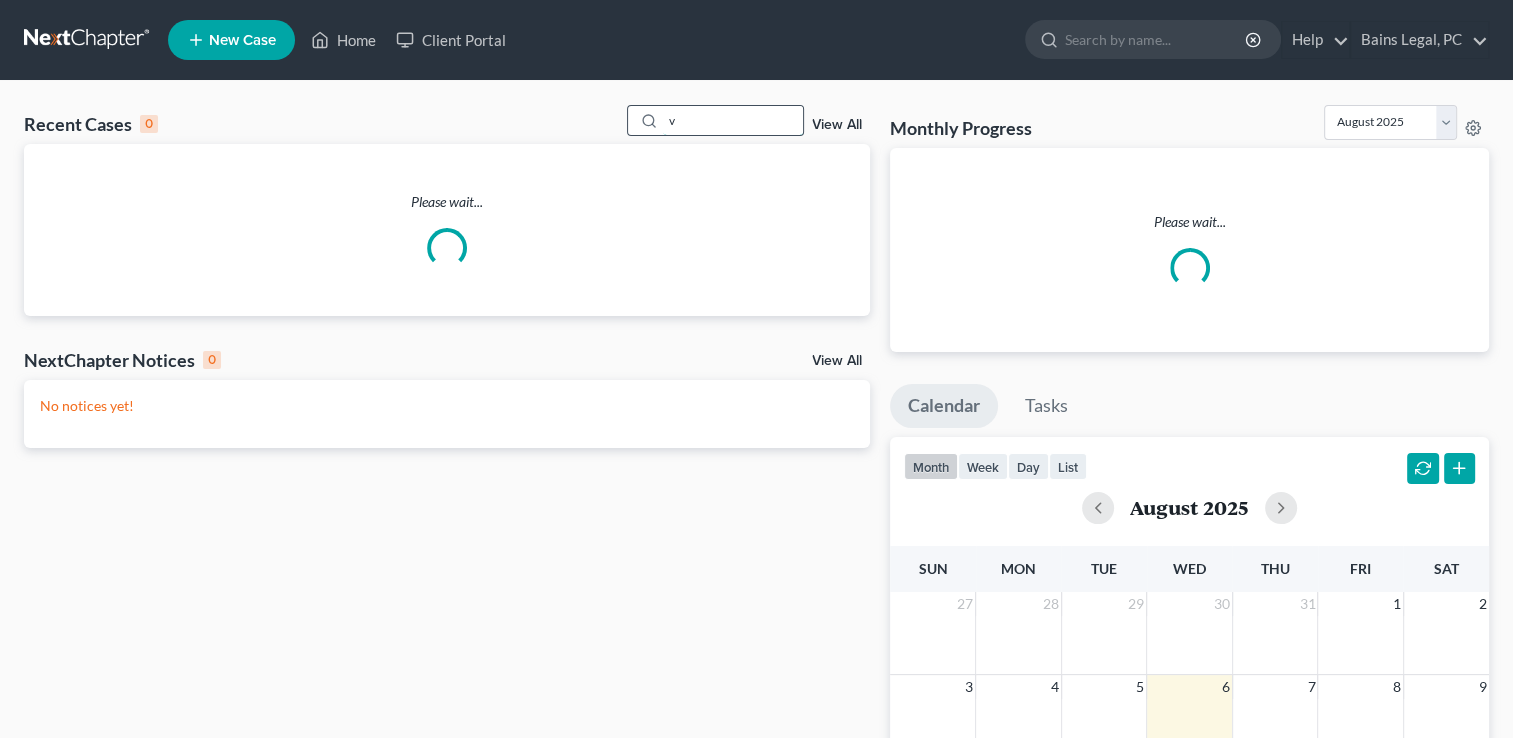 click on "v" at bounding box center [733, 120] 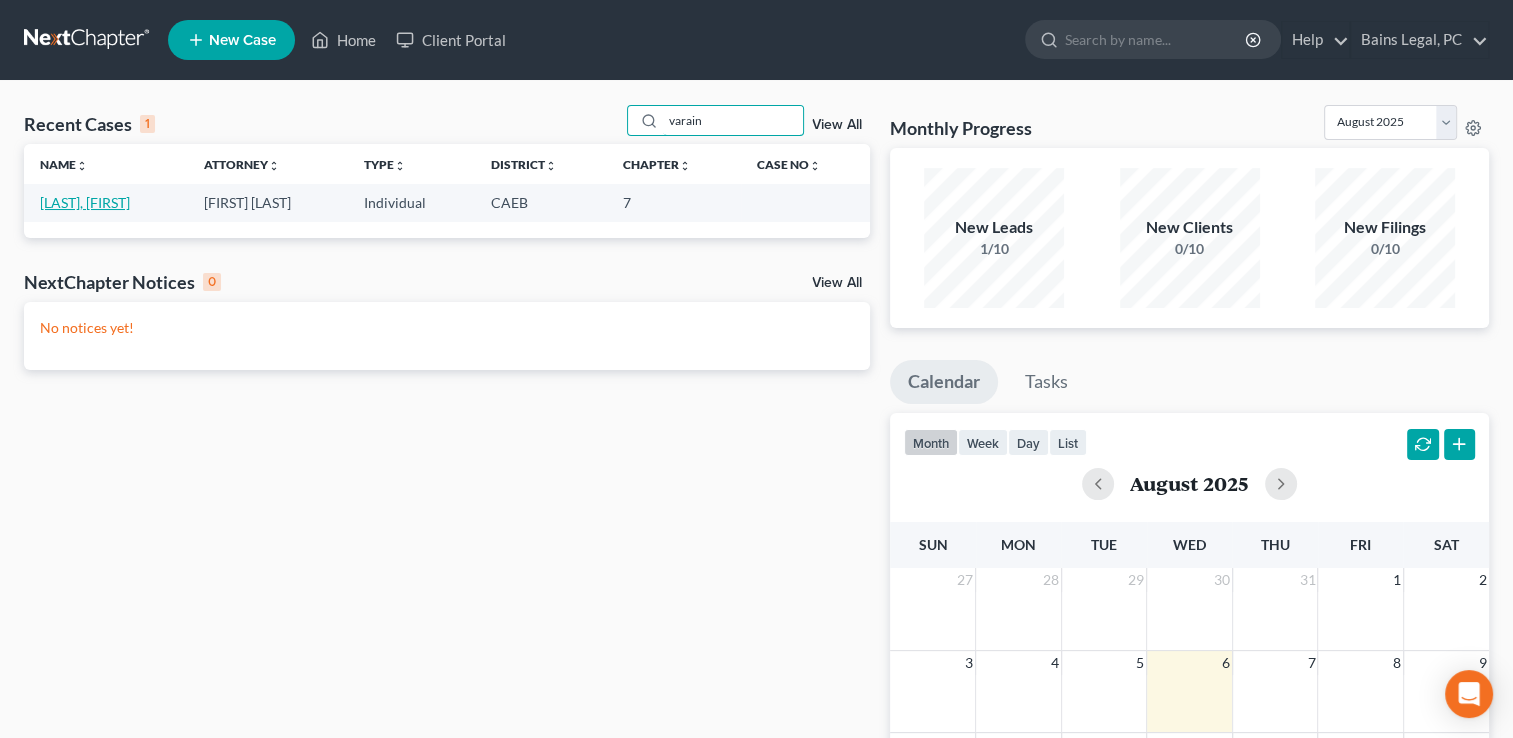 type on "varain" 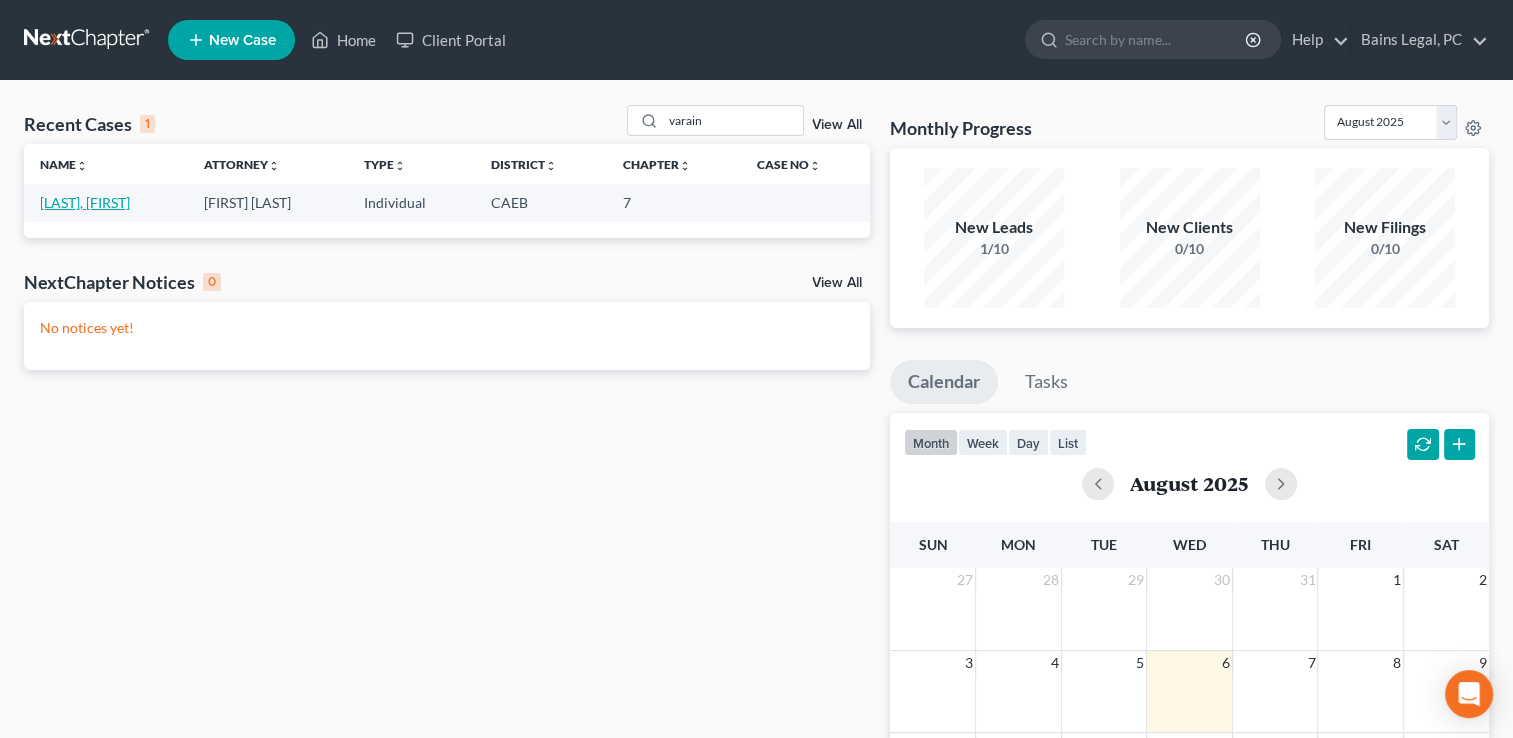 click on "[LAST], [FIRST]" at bounding box center (85, 202) 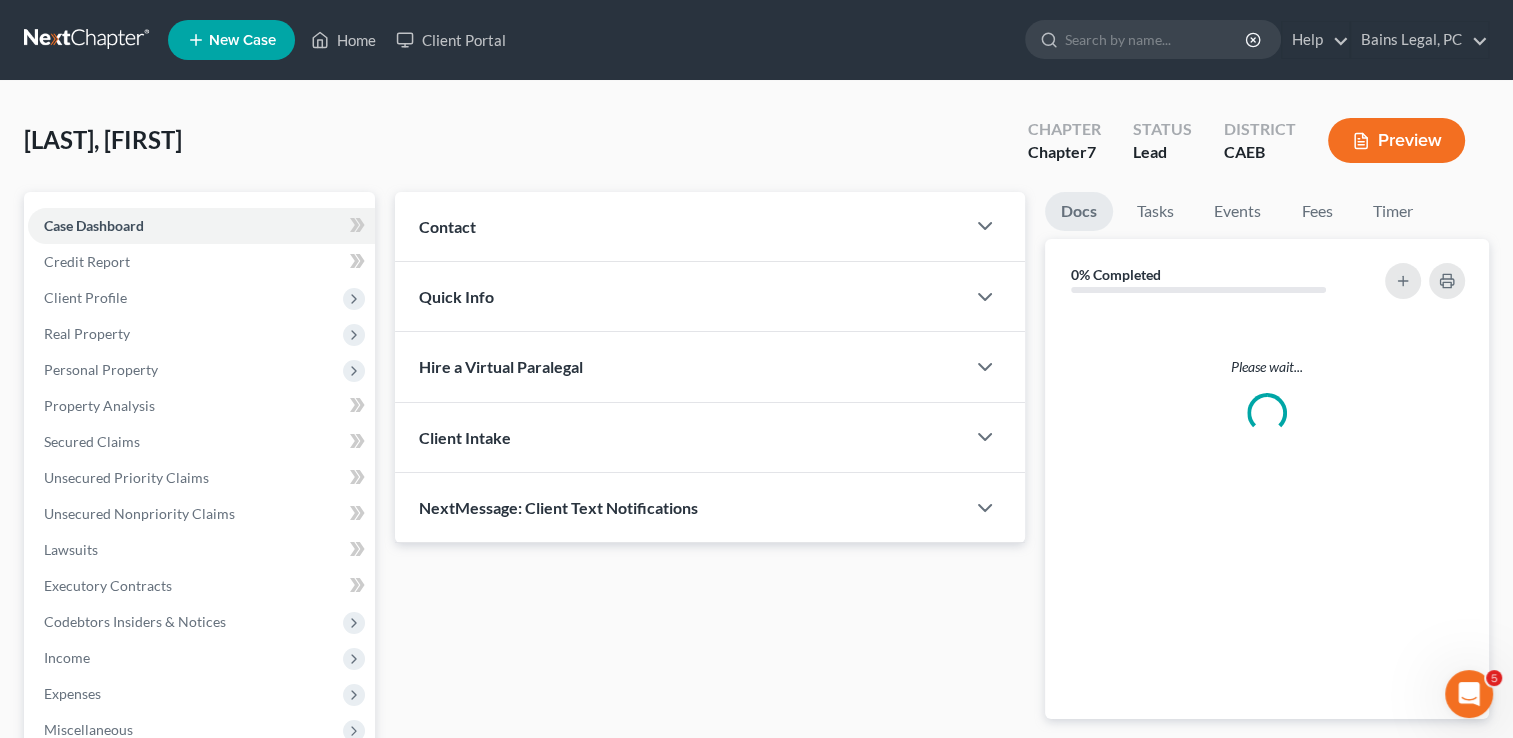 scroll, scrollTop: 0, scrollLeft: 0, axis: both 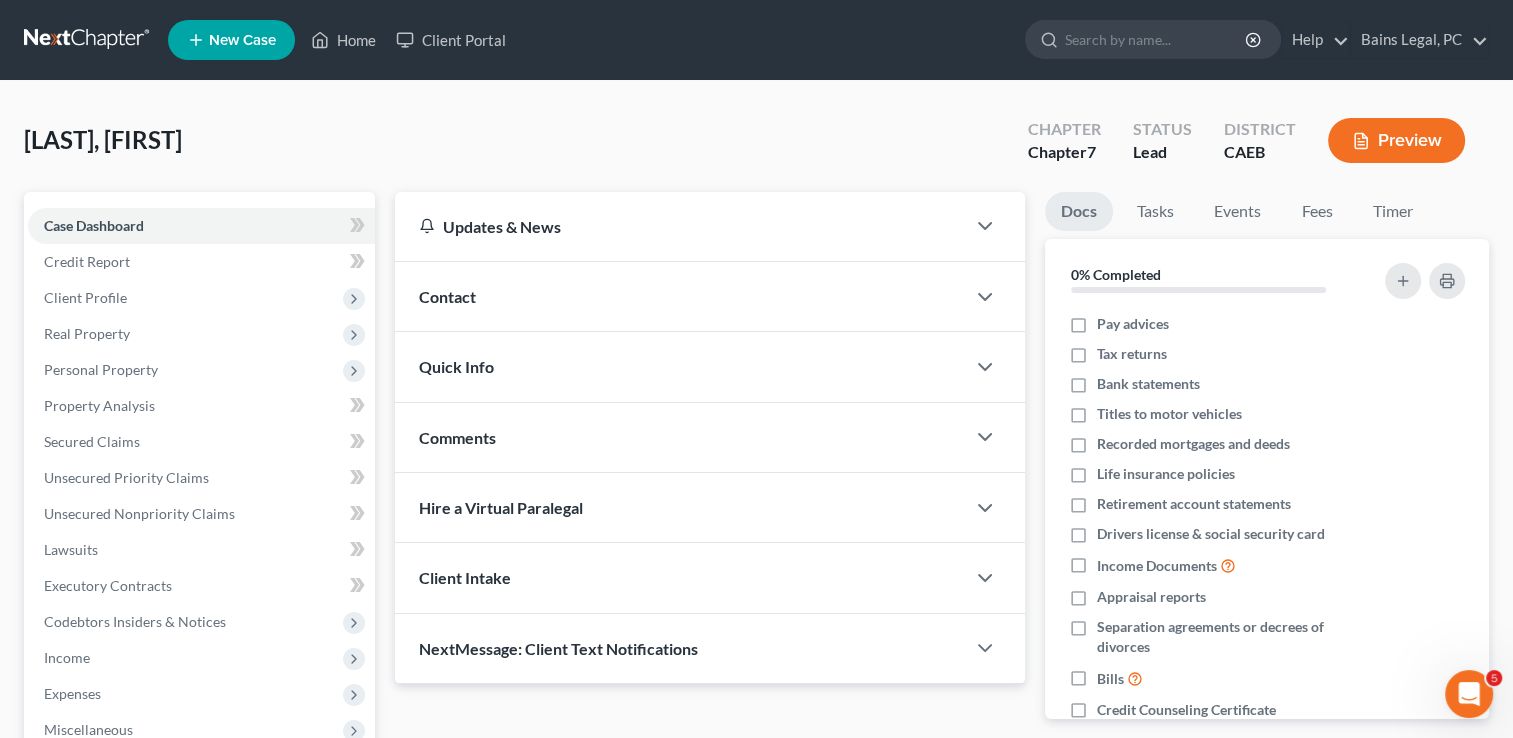click on "[LAST], [FIRST] Upgraded Chapter Chapter  7 Status Lead District CAEB Preview" at bounding box center [756, 148] 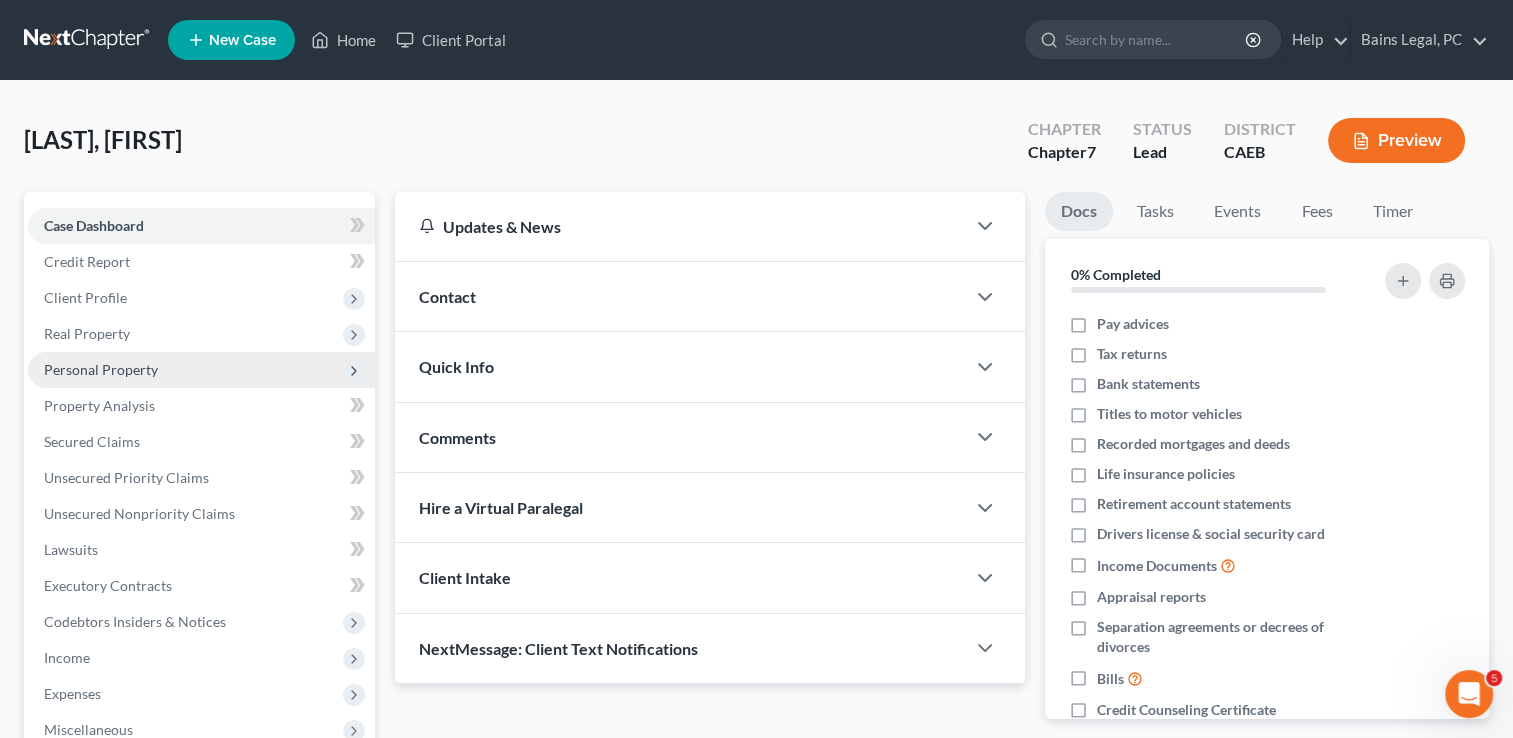 click on "Personal Property" at bounding box center (101, 369) 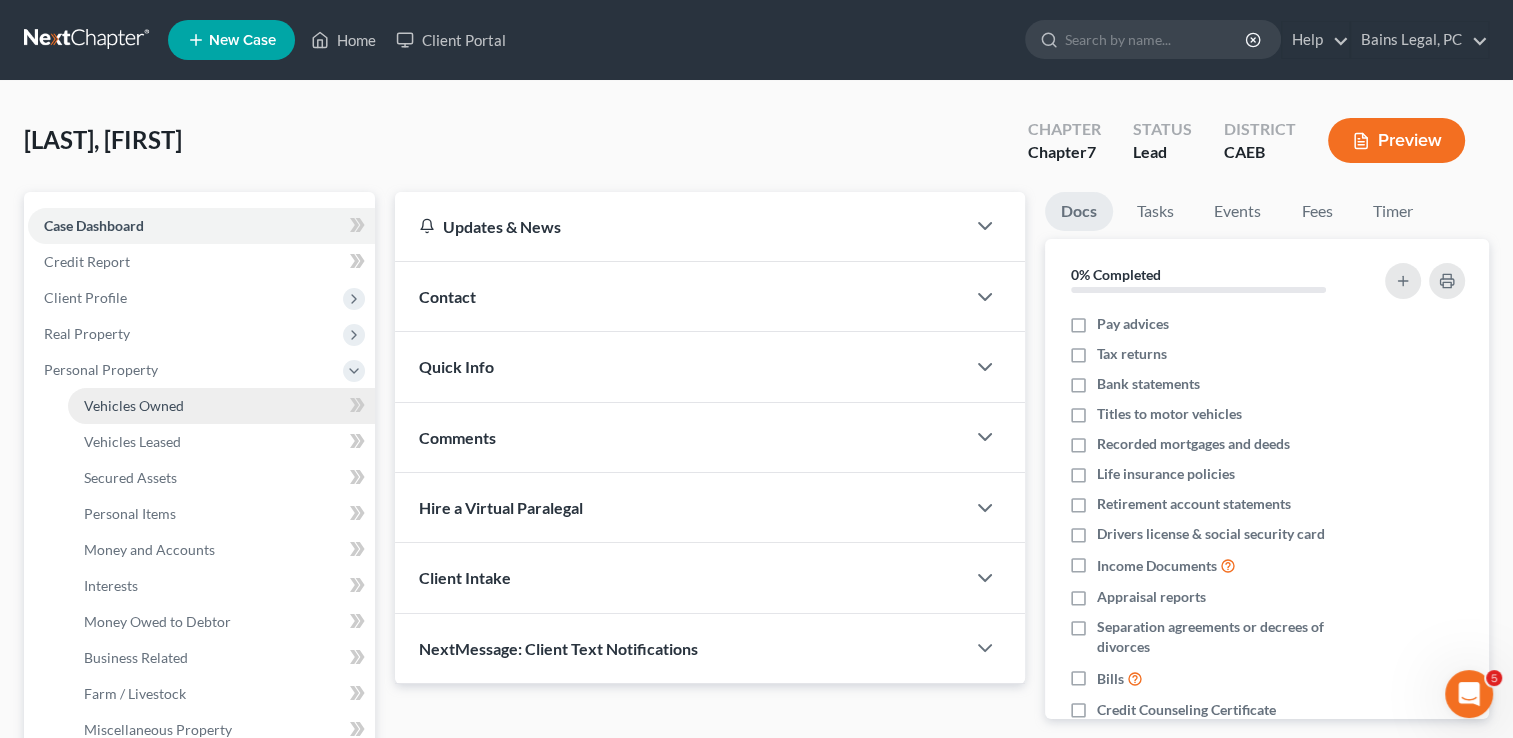 click on "Vehicles Owned" at bounding box center [134, 405] 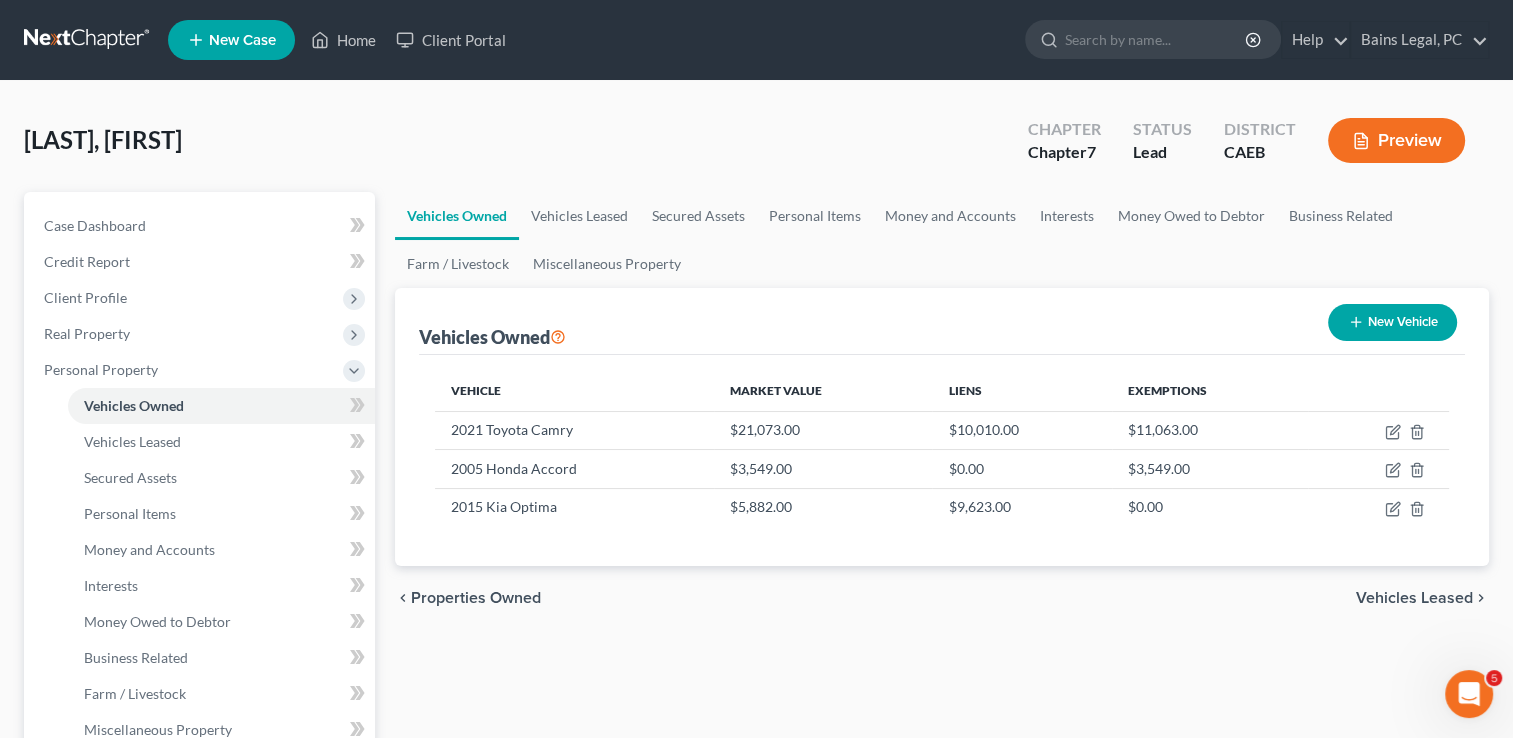 click on "New Vehicle" at bounding box center [1392, 322] 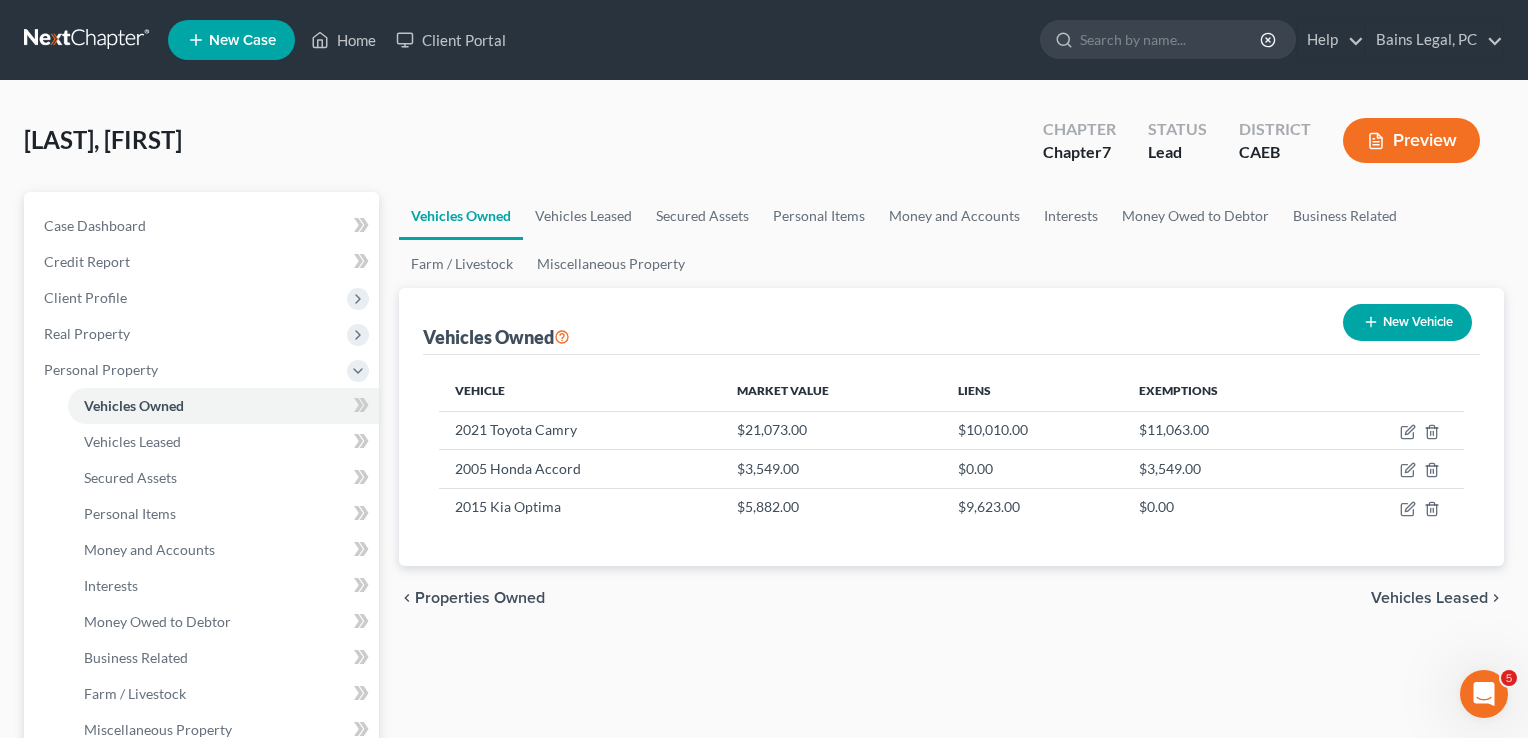 select on "0" 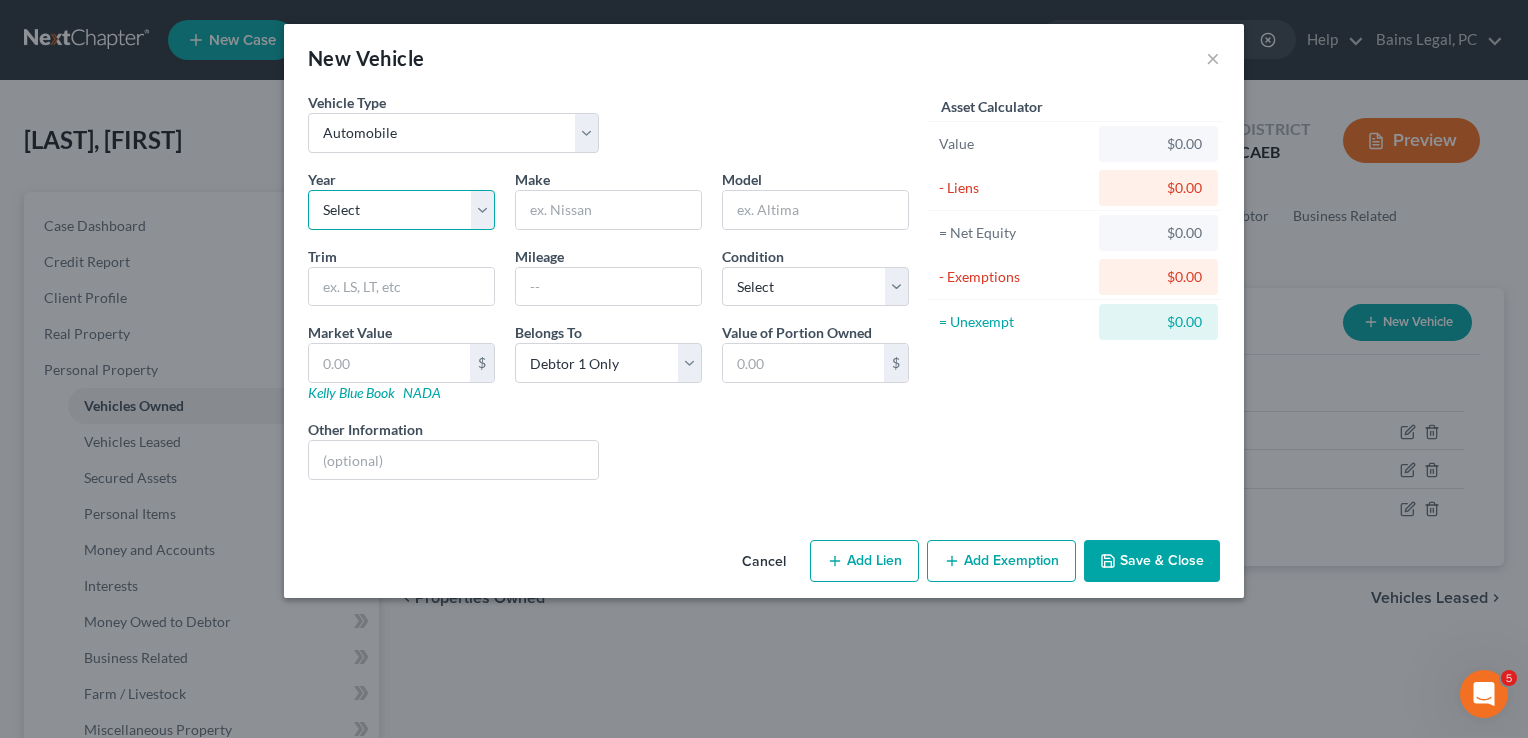click on "Select 2026 2025 2024 2023 2022 2021 2020 2019 2018 2017 2016 2015 2014 2013 2012 2011 2010 2009 2008 2007 2006 2005 2004 2003 2002 2001 2000 1999 1998 1997 1996 1995 1994 1993 1992 1991 1990 1989 1988 1987 1986 1985 1984 1983 1982 1981 1980 1979 1978 1977 1976 1975 1974 1973 1972 1971 1970 1969 1968 1967 1966 1965 1964 1963 1962 1961 1960 1959 1958 1957 1956 1955 1954 1953 1952 1951 1950 1949 1948 1947 1946 1945 1944 1943 1942 1941 1940 1939 1938 1937 1936 1935 1934 1933 1932 1931 1930 1929 1928 1927 1926 1925 1924 1923 1922 1921 1920 1919 1918 1917 1916 1915 1914 1913 1912 1911 1910 1909 1908 1907 1906 1905 1904 1903 1902 1901" at bounding box center [401, 210] 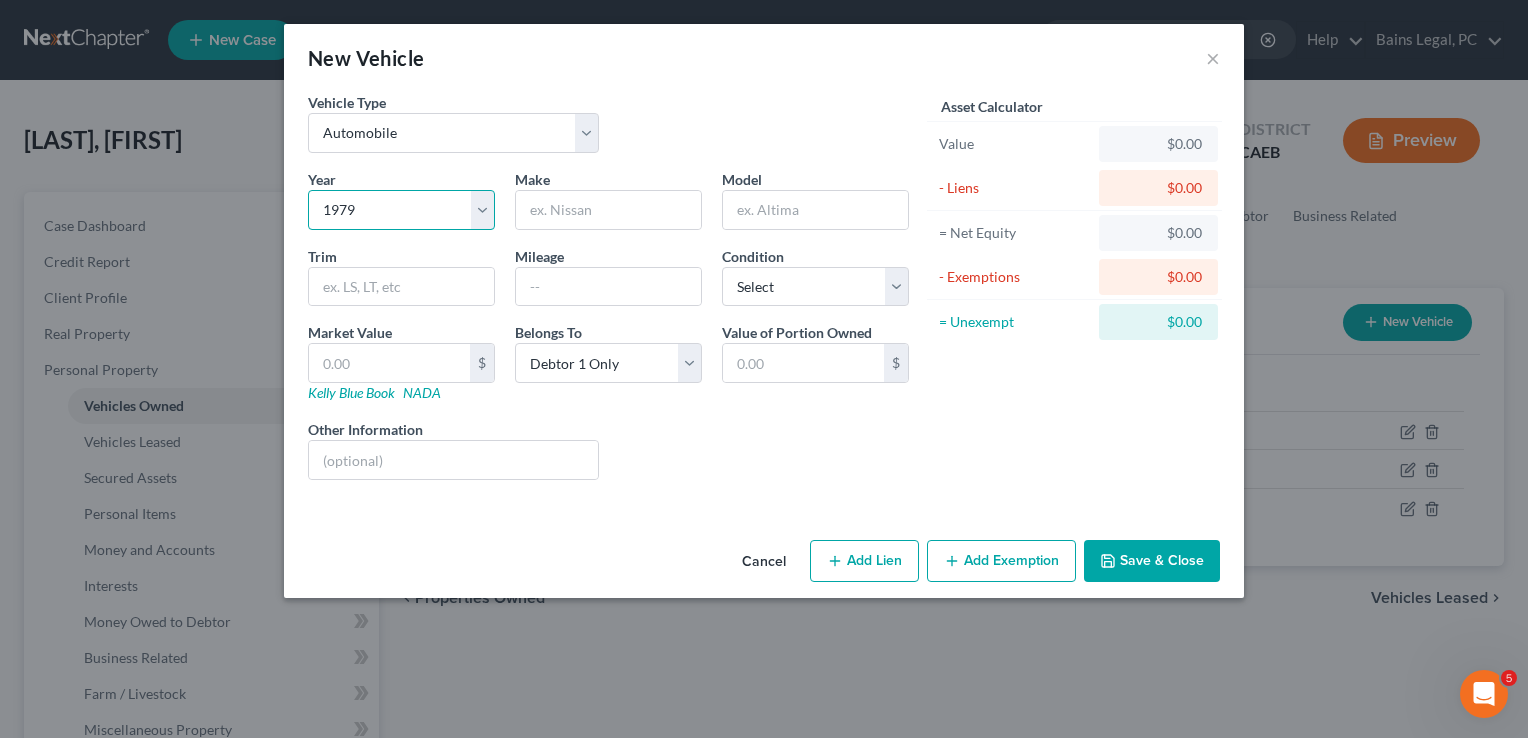 click on "Select 2026 2025 2024 2023 2022 2021 2020 2019 2018 2017 2016 2015 2014 2013 2012 2011 2010 2009 2008 2007 2006 2005 2004 2003 2002 2001 2000 1999 1998 1997 1996 1995 1994 1993 1992 1991 1990 1989 1988 1987 1986 1985 1984 1983 1982 1981 1980 1979 1978 1977 1976 1975 1974 1973 1972 1971 1970 1969 1968 1967 1966 1965 1964 1963 1962 1961 1960 1959 1958 1957 1956 1955 1954 1953 1952 1951 1950 1949 1948 1947 1946 1945 1944 1943 1942 1941 1940 1939 1938 1937 1936 1935 1934 1933 1932 1931 1930 1929 1928 1927 1926 1925 1924 1923 1922 1921 1920 1919 1918 1917 1916 1915 1914 1913 1912 1911 1910 1909 1908 1907 1906 1905 1904 1903 1902 1901" at bounding box center (401, 210) 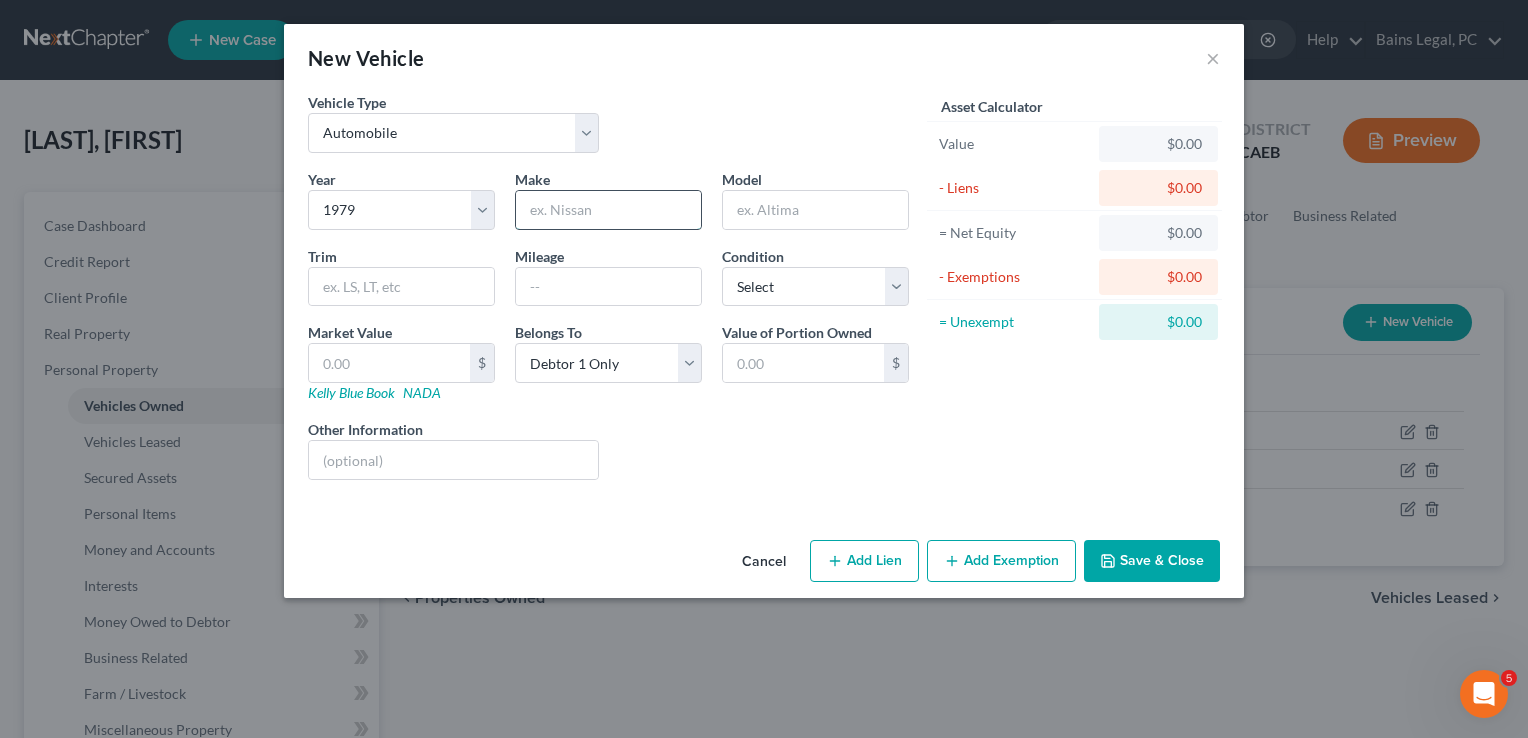 click at bounding box center (608, 210) 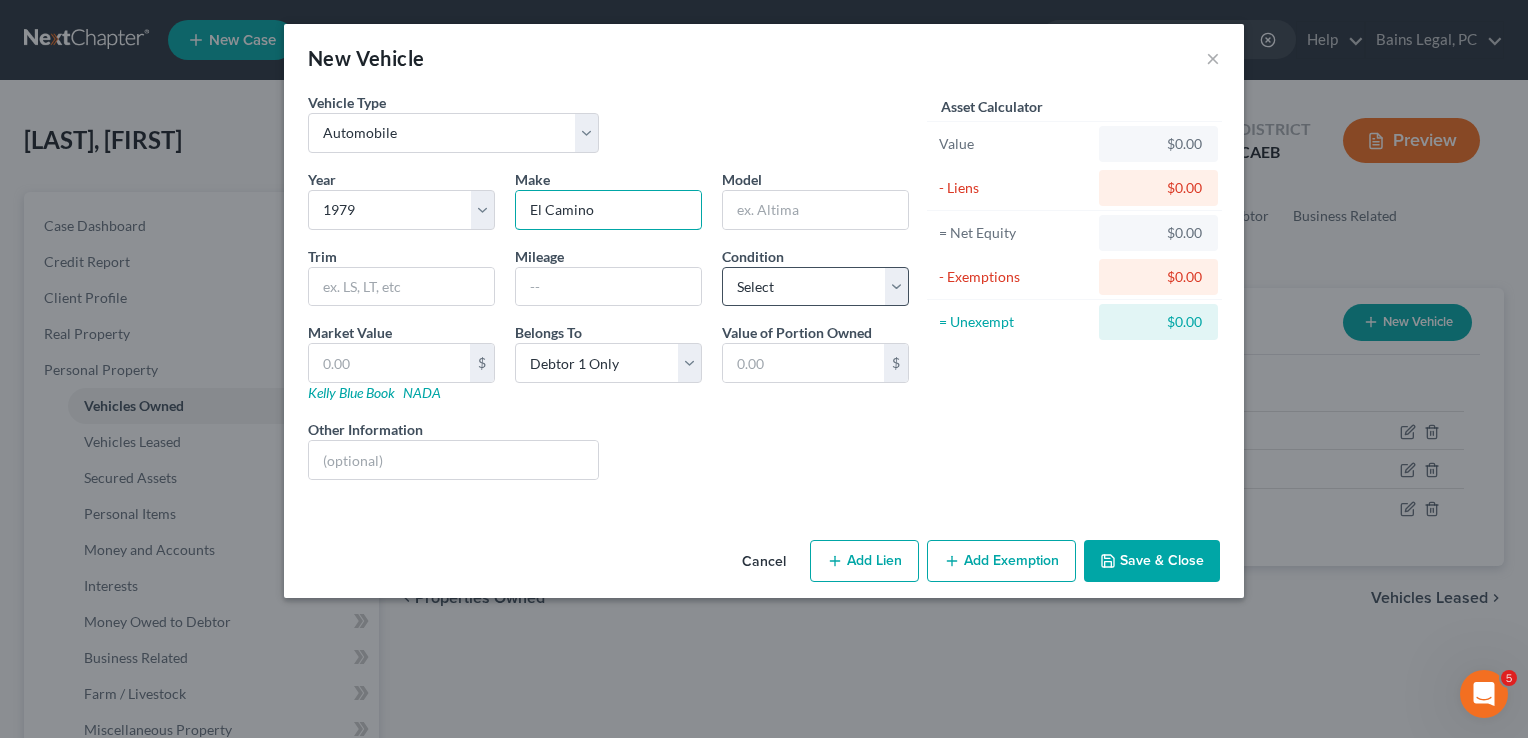 type on "El Camino" 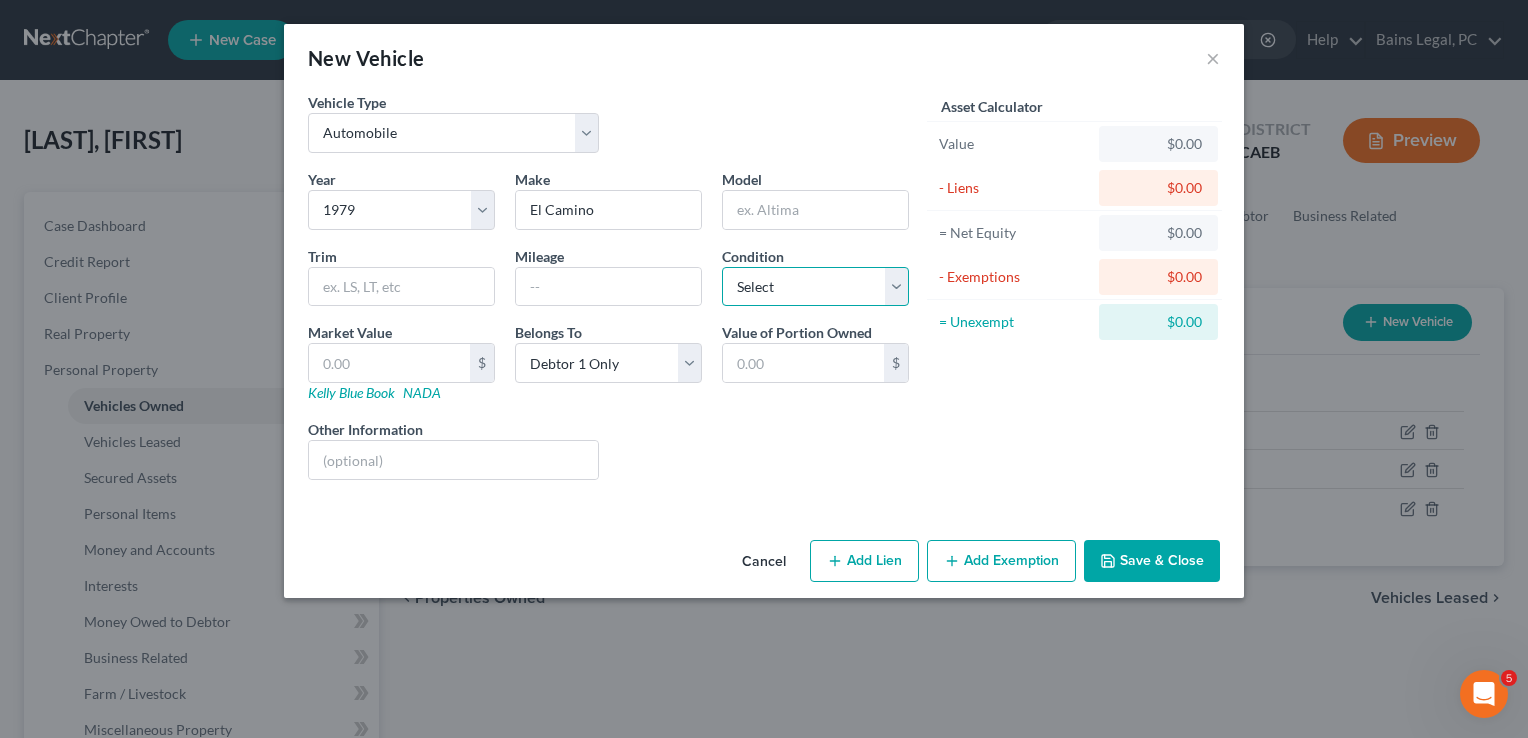 click on "Select Excellent Very Good Good Fair Poor" at bounding box center [815, 287] 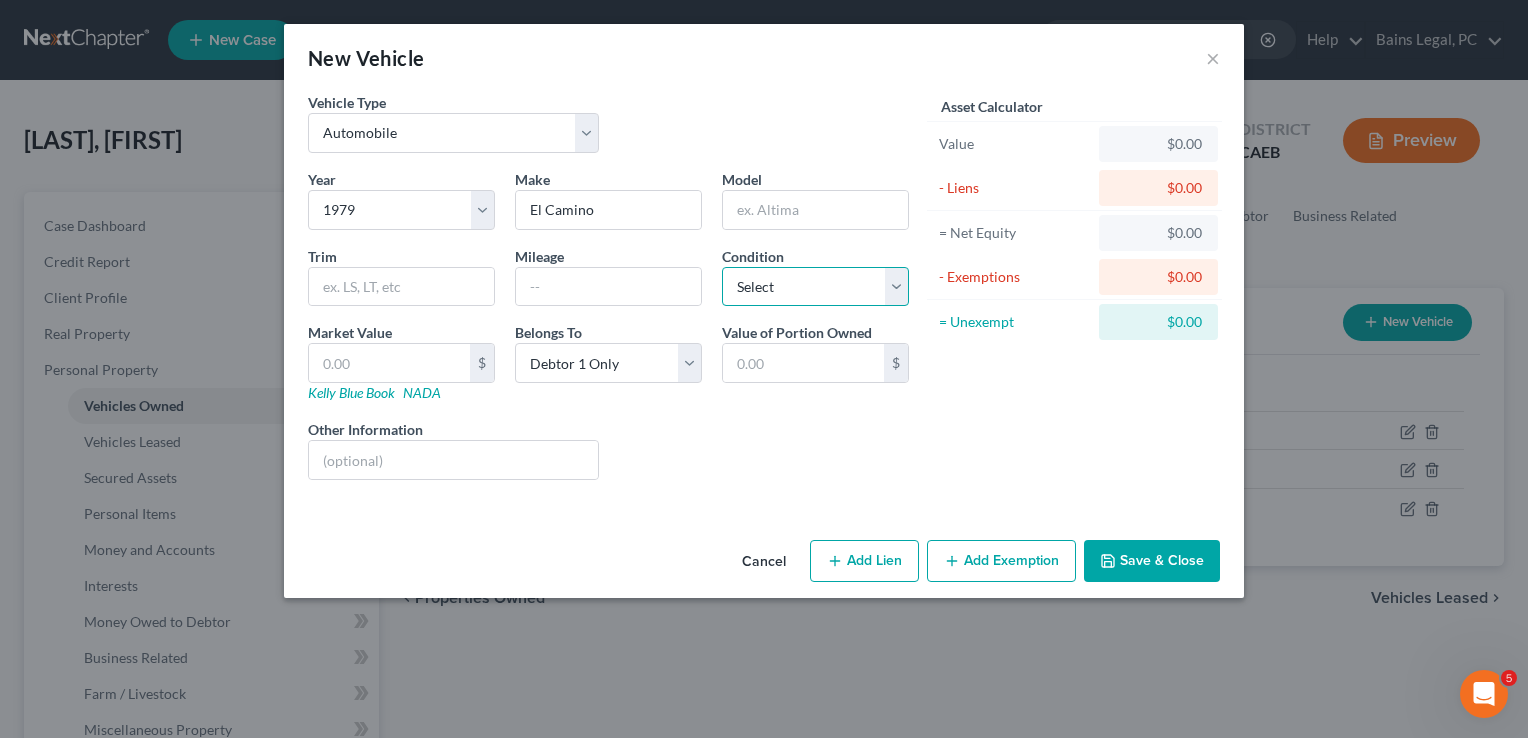 select on "4" 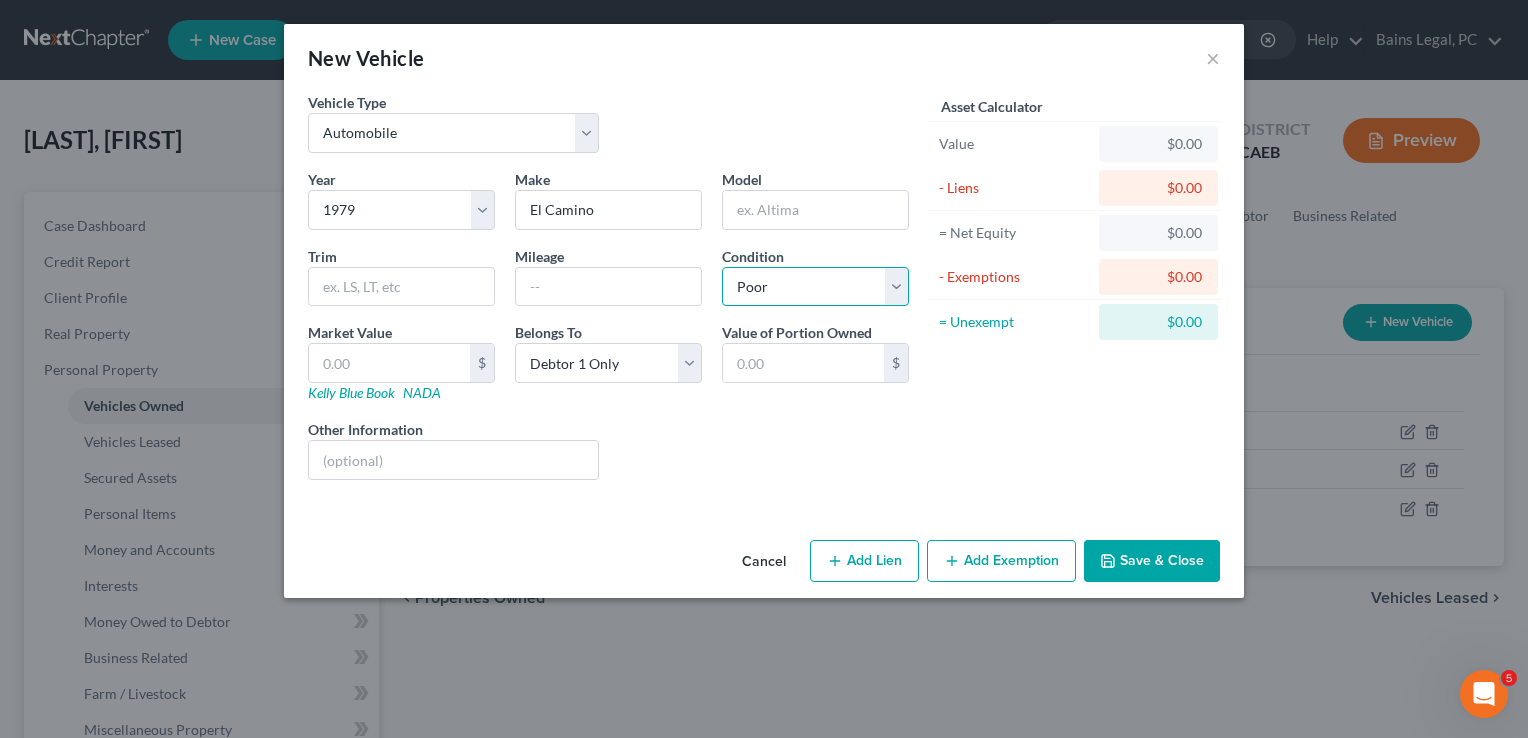 click on "Select Excellent Very Good Good Fair Poor" at bounding box center [815, 287] 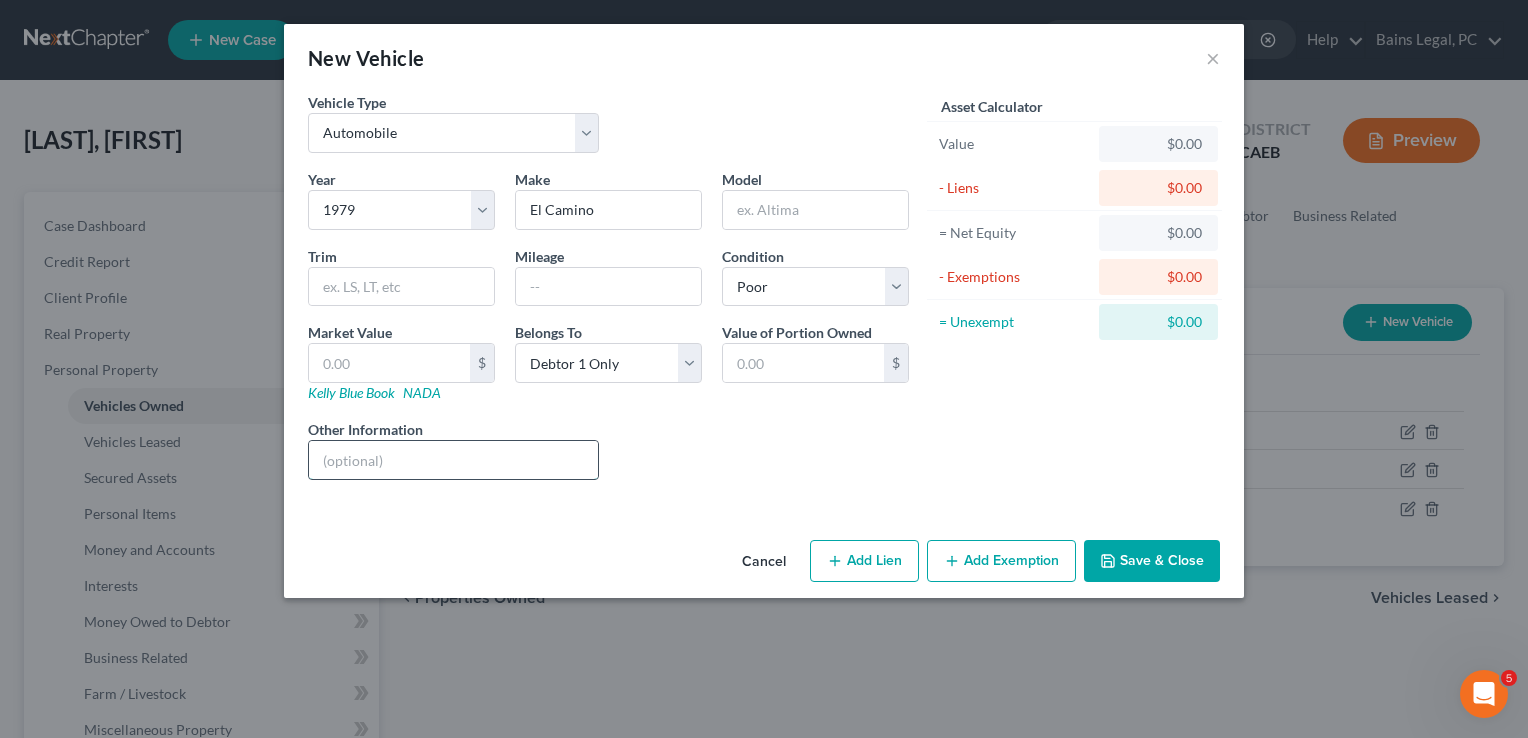 click at bounding box center (453, 460) 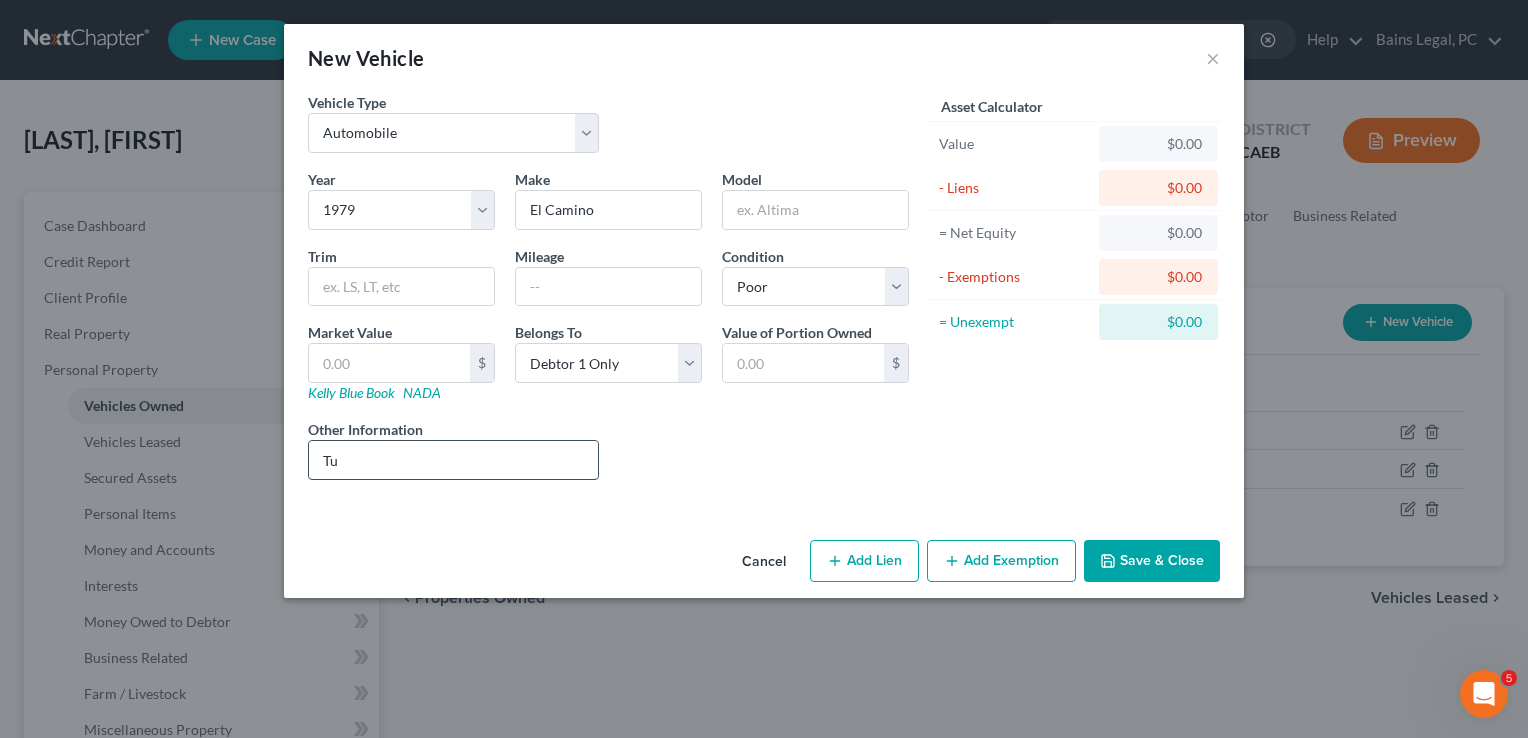 type on "T" 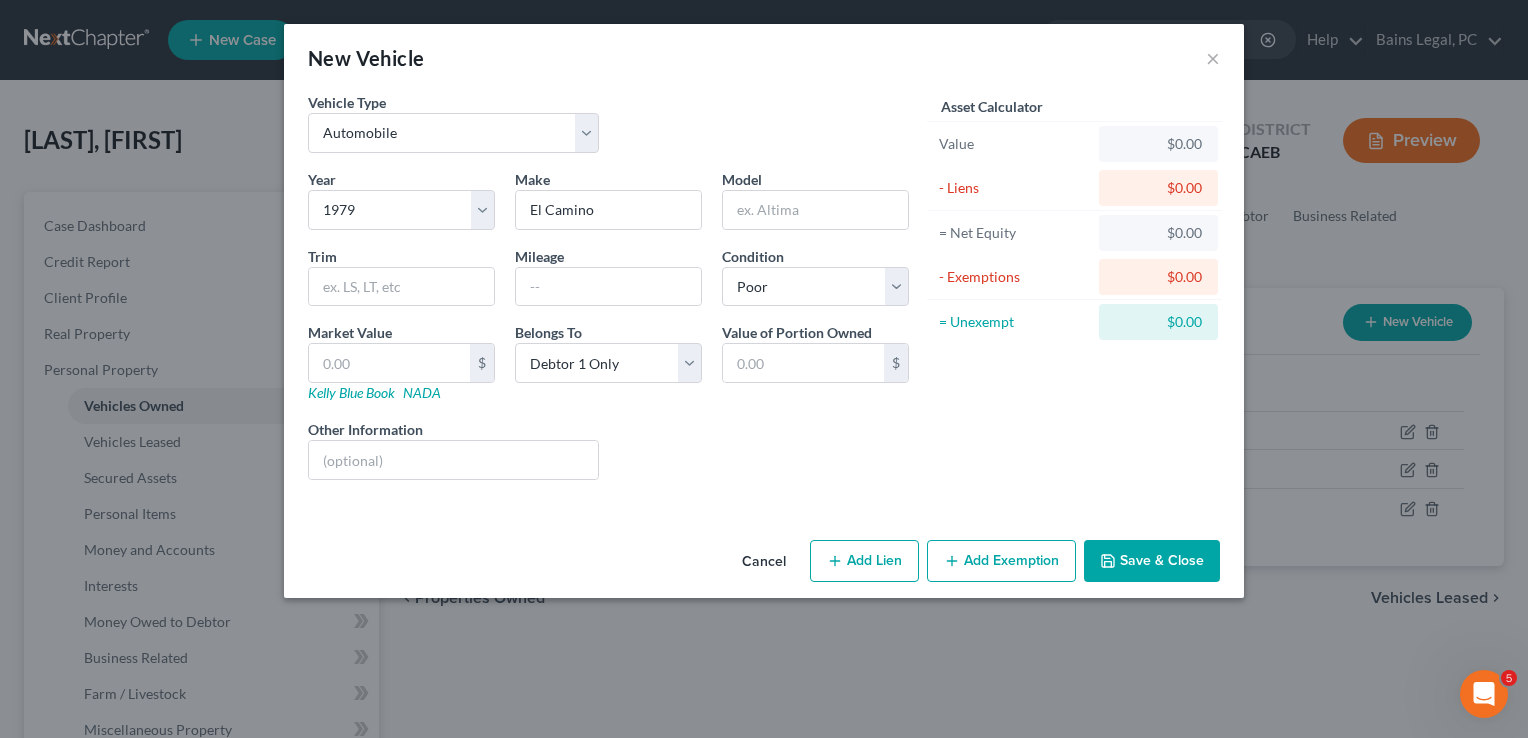 click on "Liens
Select" at bounding box center [764, 449] 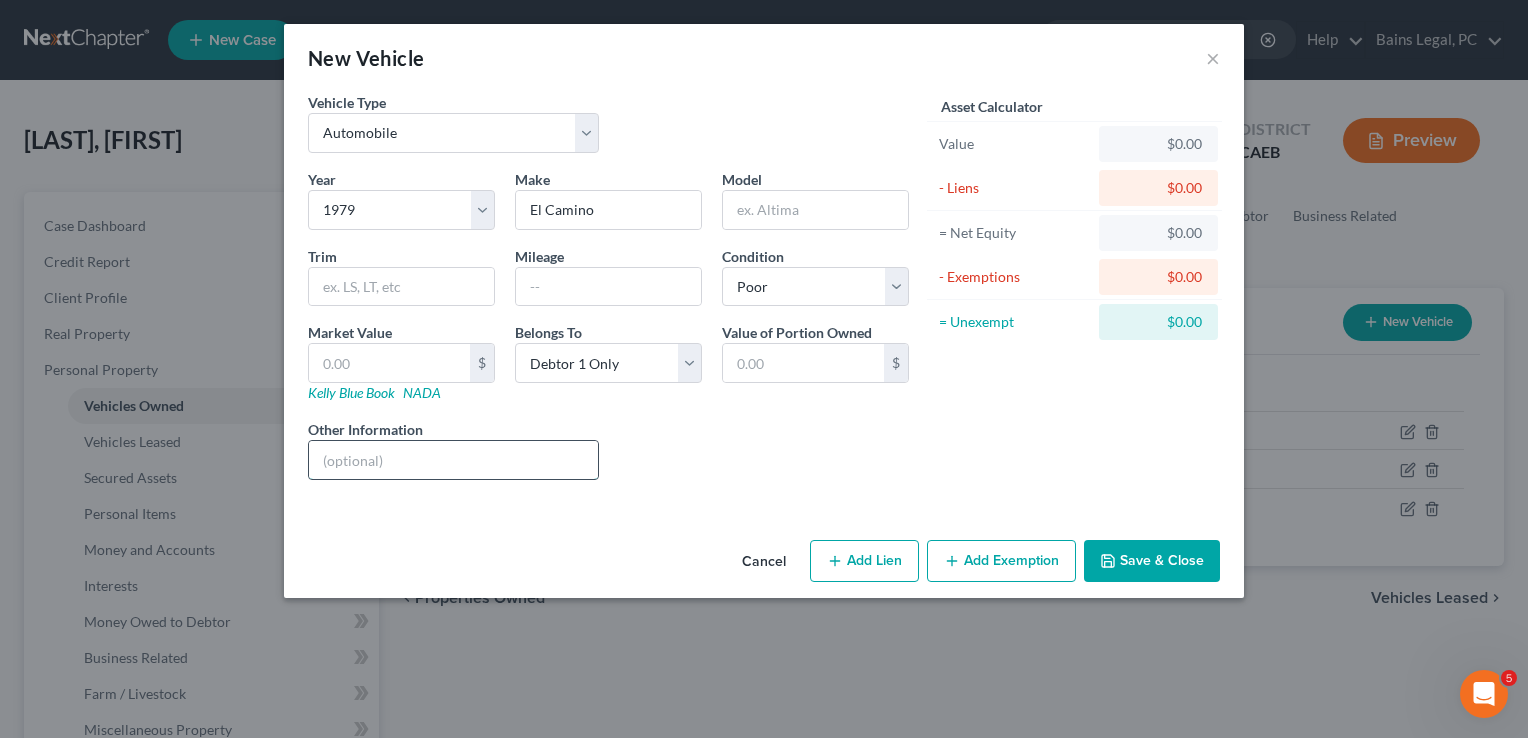 click at bounding box center [453, 460] 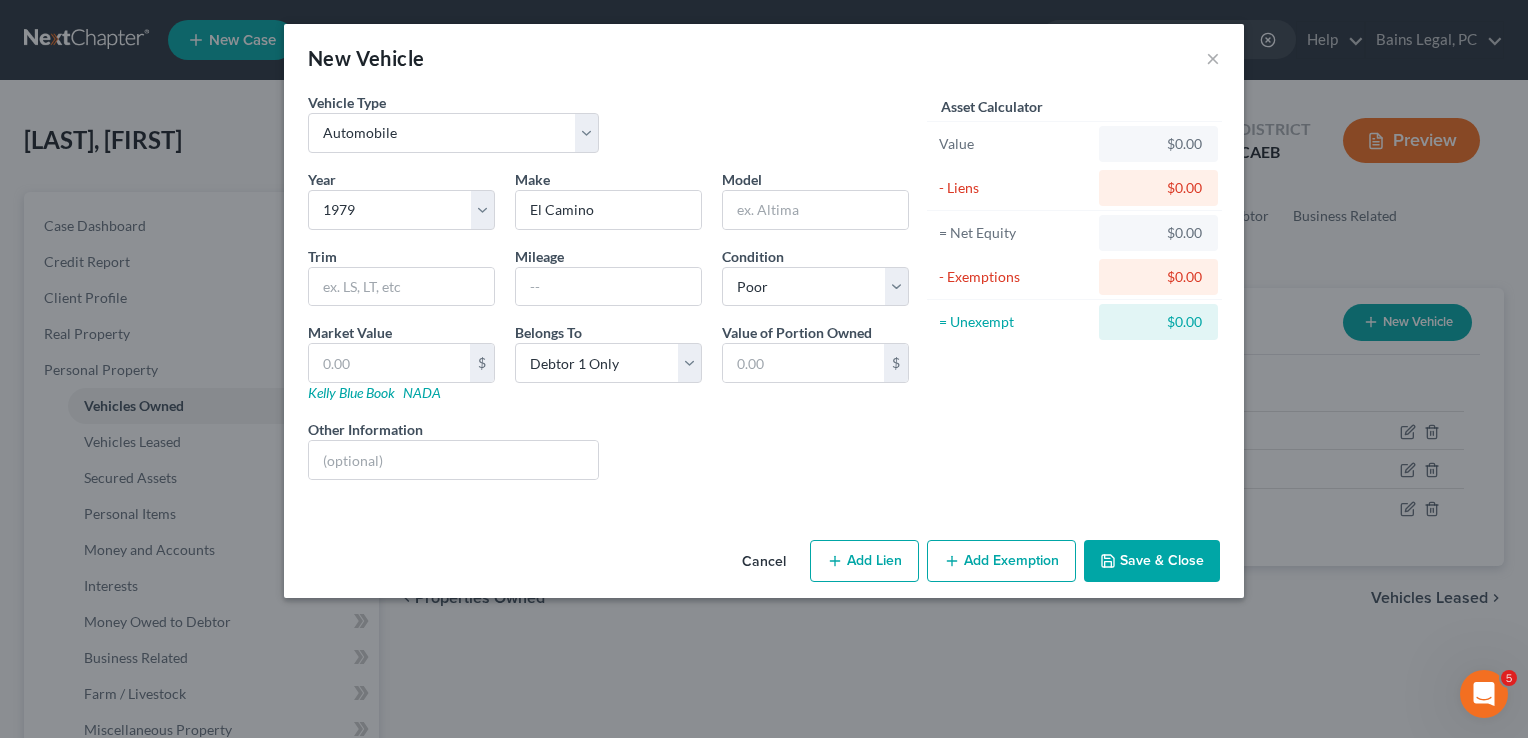 click on "Year Select 2026 2025 2024 2023 2022 2021 2020 2019 2018 2017 2016 2015 2014 2013 2012 2011 2010 2009 2008 2007 2006 2005 2004 2003 2002 2001 2000 1999 1998 1997 1996 1995 1994 1993 1992 1991 1990 1989 1988 1987 1986 1985 1984 1983 1982 1981 1980 1979 1978 1977 1976 1975 1974 1973 1972 1971 1970 1969 1968 1967 1966 1965 1964 1963 1962 1961 1960 1959 1958 1957 1956 1955 1954 1953 1952 1951 1950 1949 1948 1947 1946 1945 1944 1943 1942 1941 1940 1939 1938 1937 1936 1935 1934 1933 1932 1931 1930 1929 1928 1927 1926 1925 1924 1923 1922 1921 1920 1919 1918 1917 1916 1915 1914 1913 1912 1911 1910 1909 1908 1907 1906 1905 1904 1903 1902 1901
Make
*
[VEHICLE] Model Trim Mileage Condition Select Excellent Very Good Good Fair Poor Market Value $ Kelly Blue Book NADA
Belongs To
*
Select Debtor 1 Only Debtor 2 Only Debtor 1 And Debtor 2 Only At Least One Of The Debtors And Another Community Property Value of Portion Owned $ Other Information
Liens
Select" at bounding box center [608, 332] 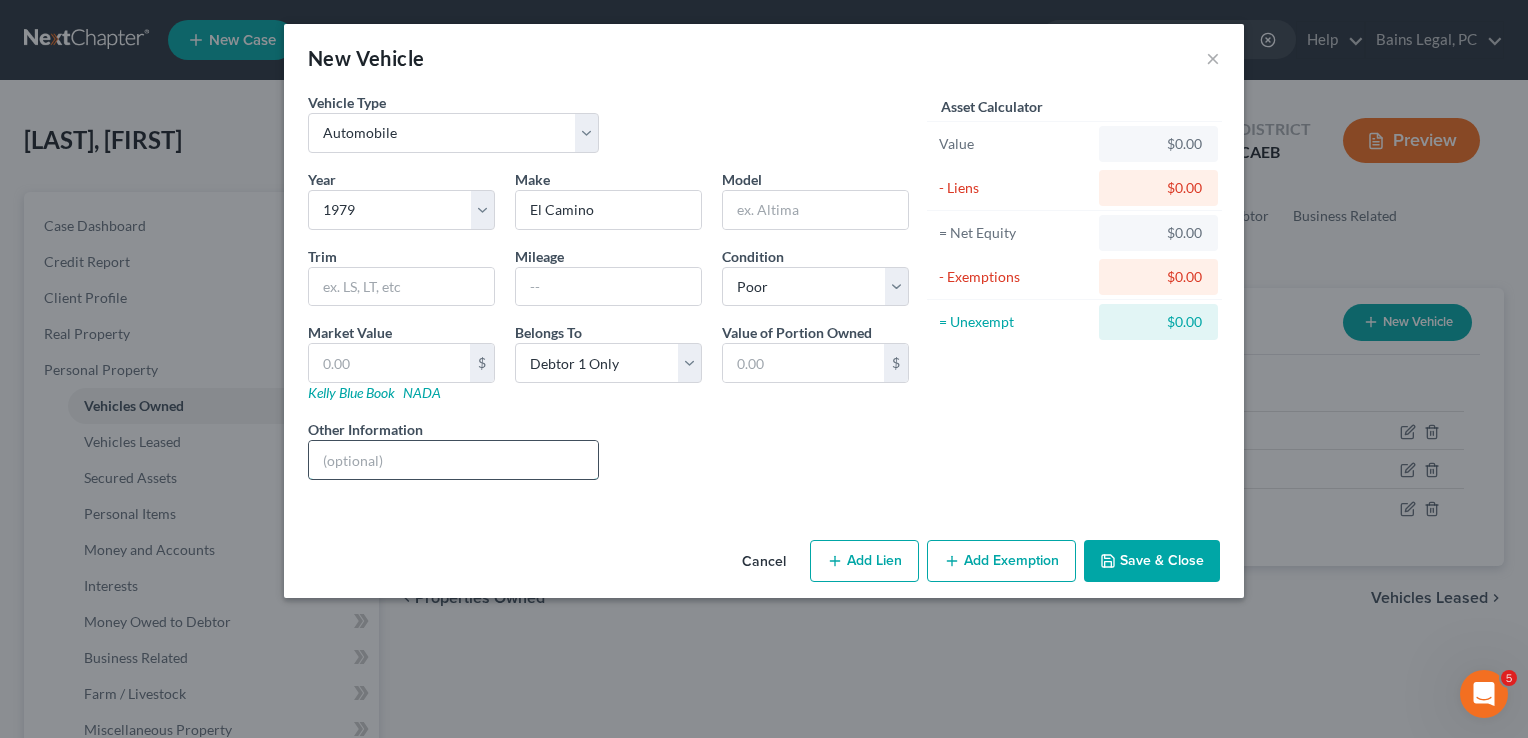 click at bounding box center (453, 460) 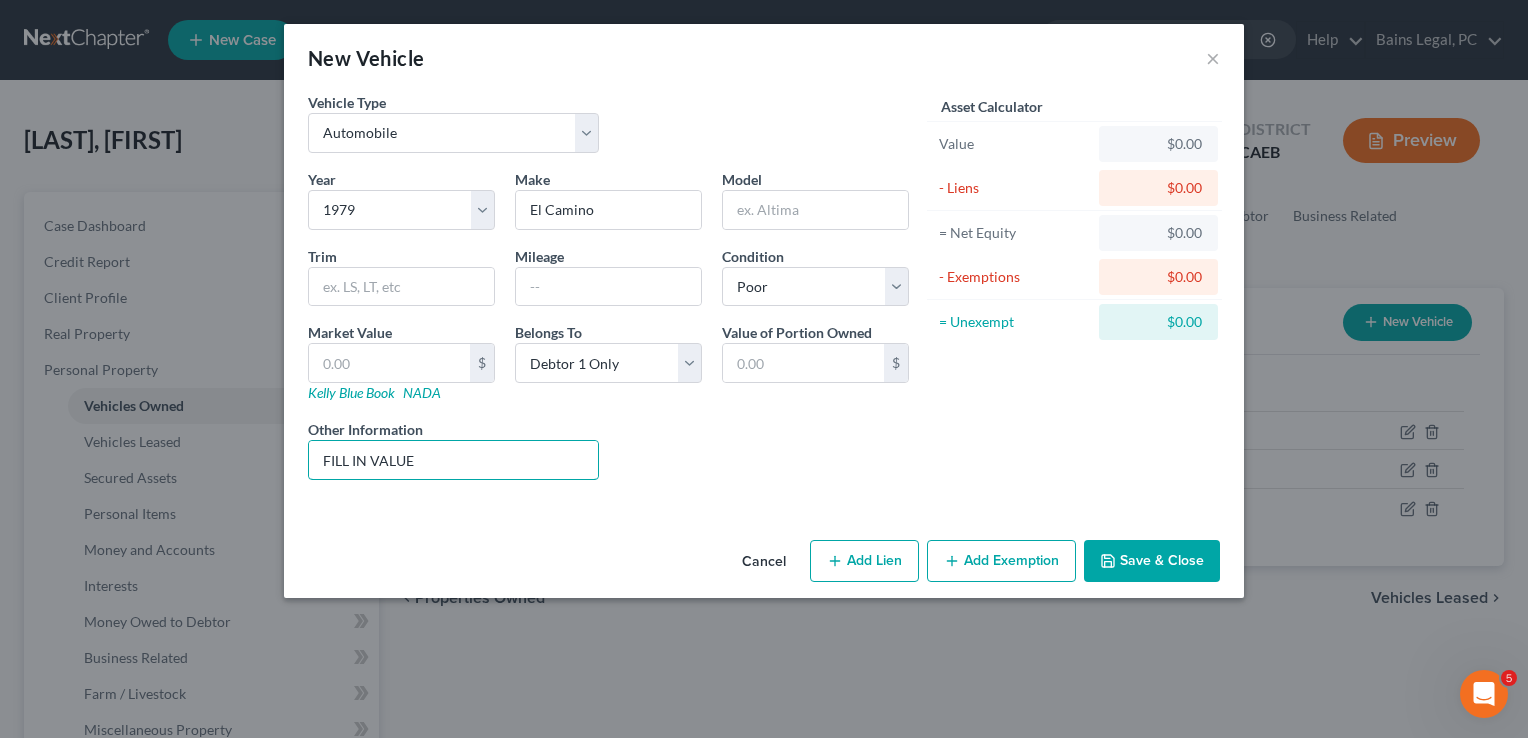type on "FILL IN VALUE" 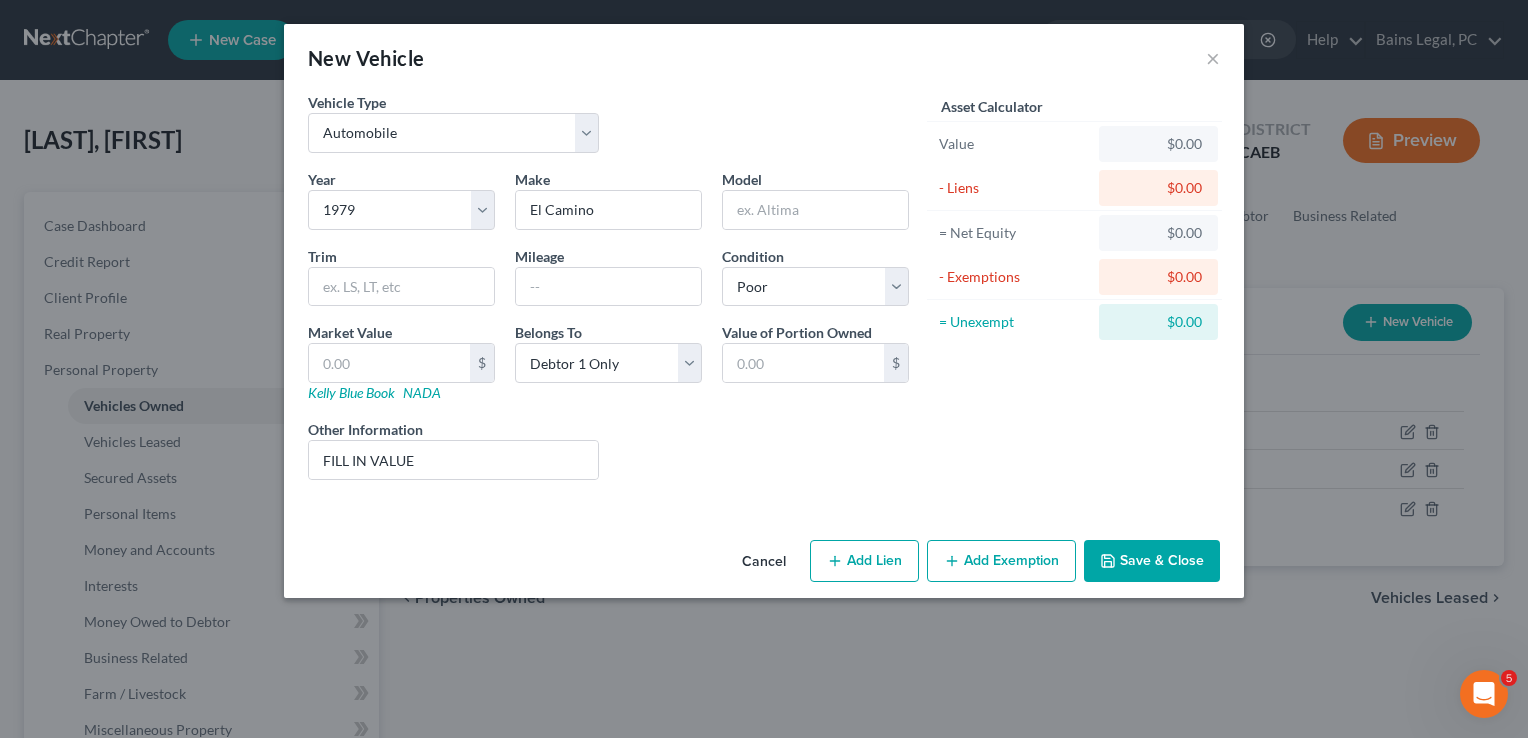 click 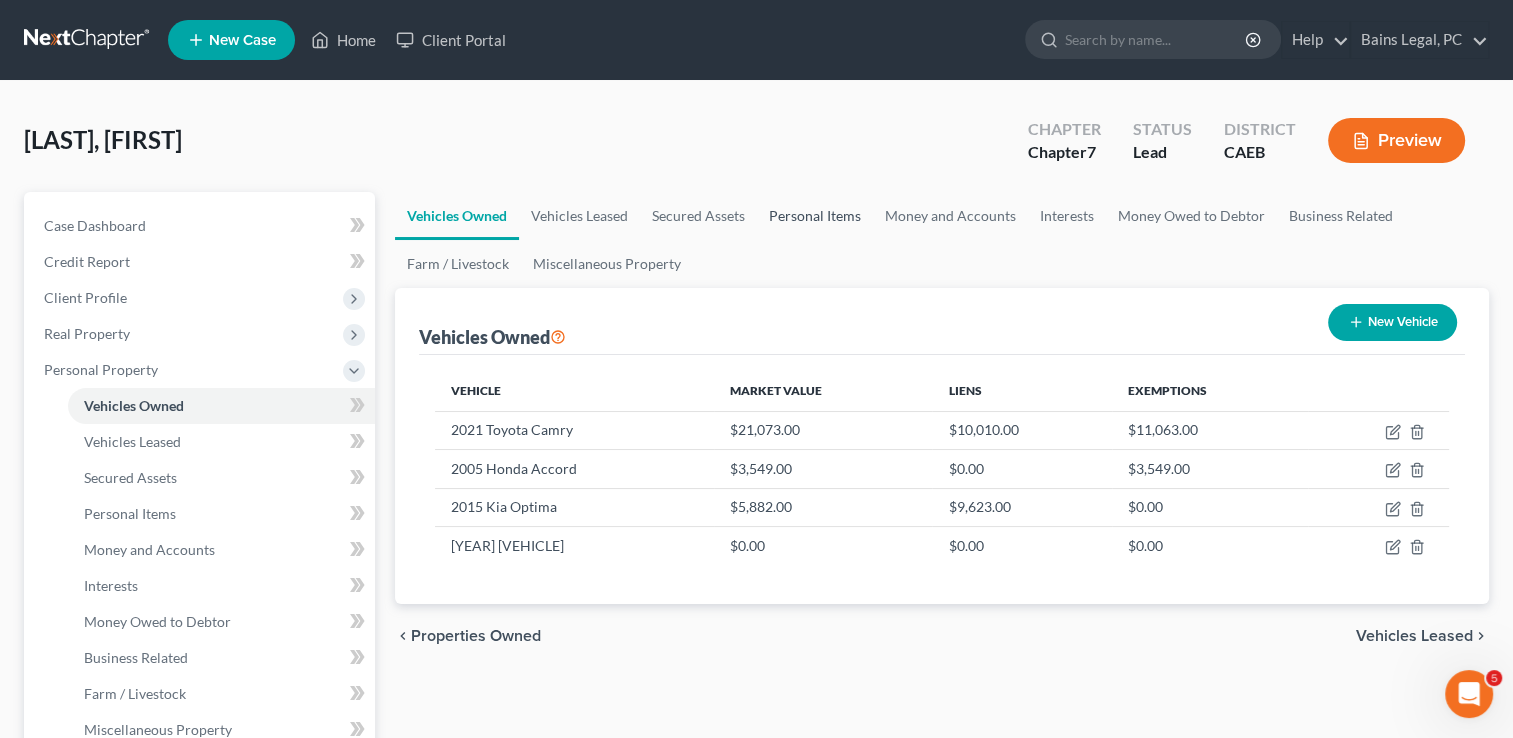 click on "Personal Items" at bounding box center [815, 216] 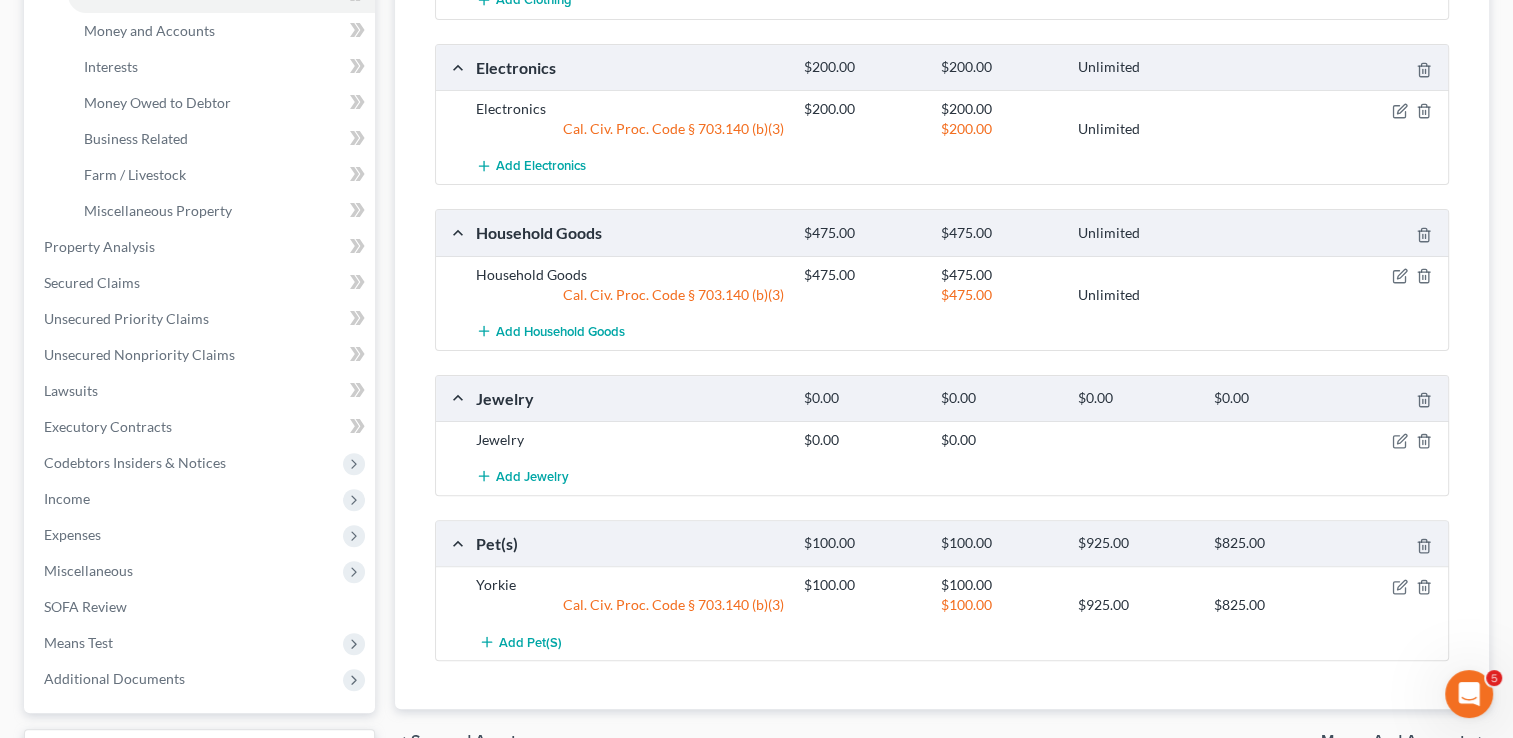 scroll, scrollTop: 520, scrollLeft: 0, axis: vertical 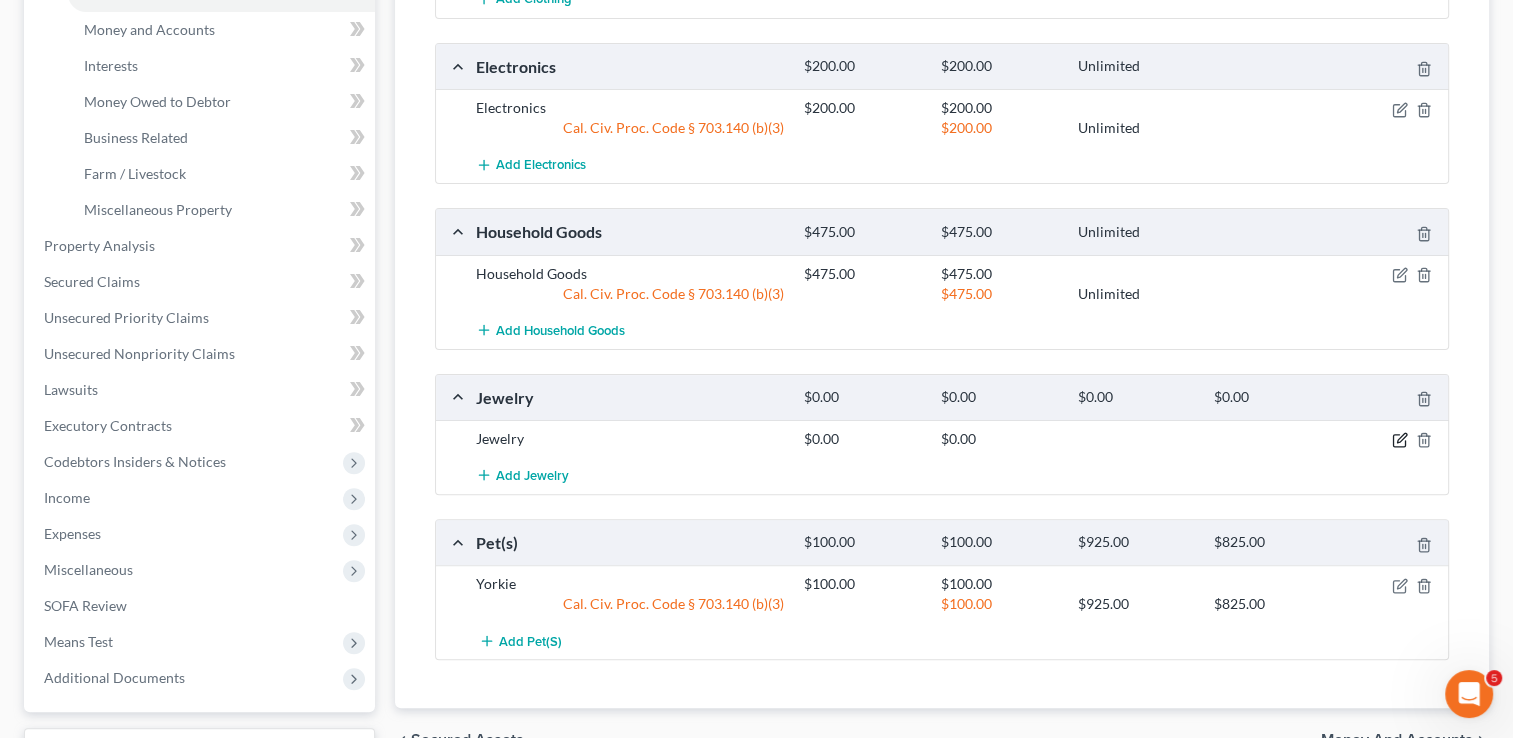 click 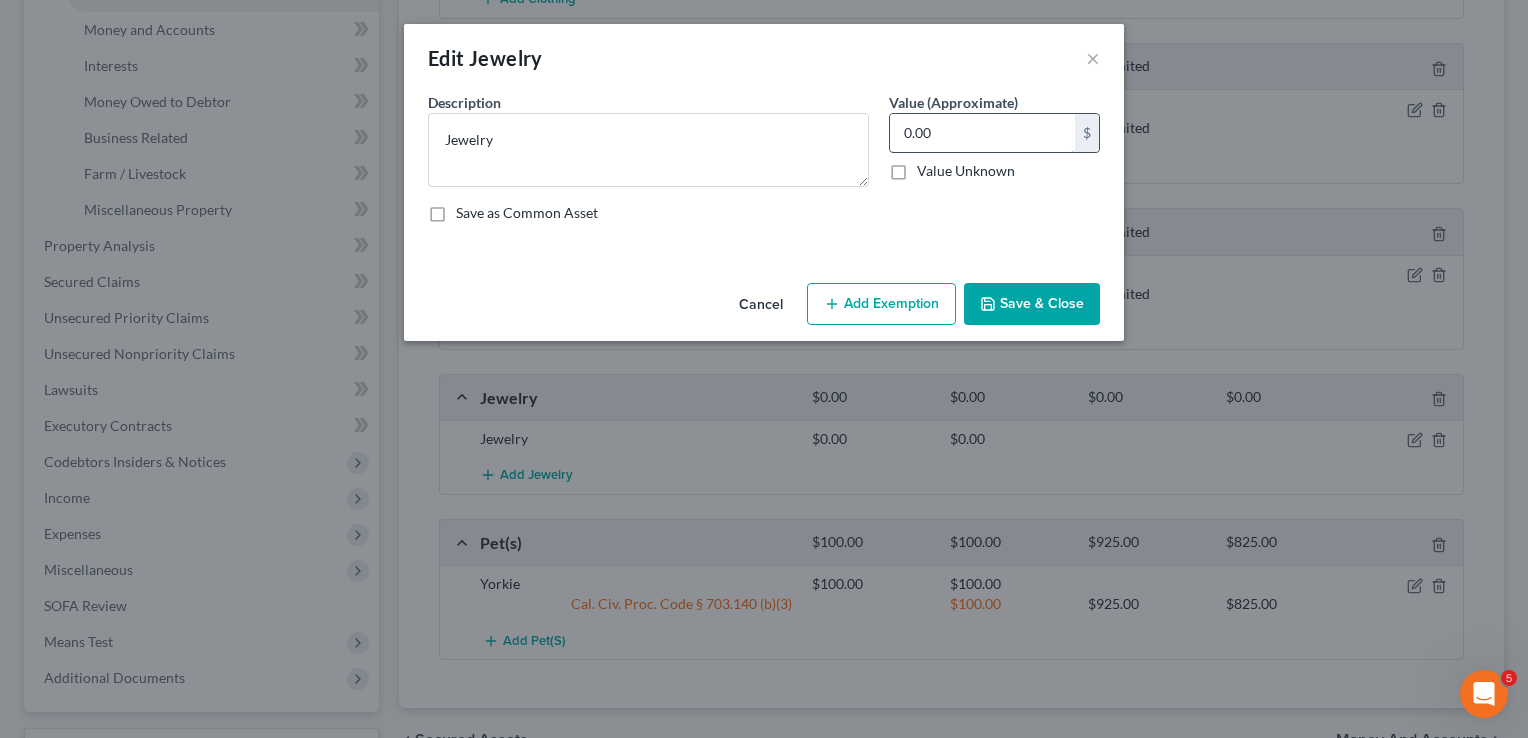 type 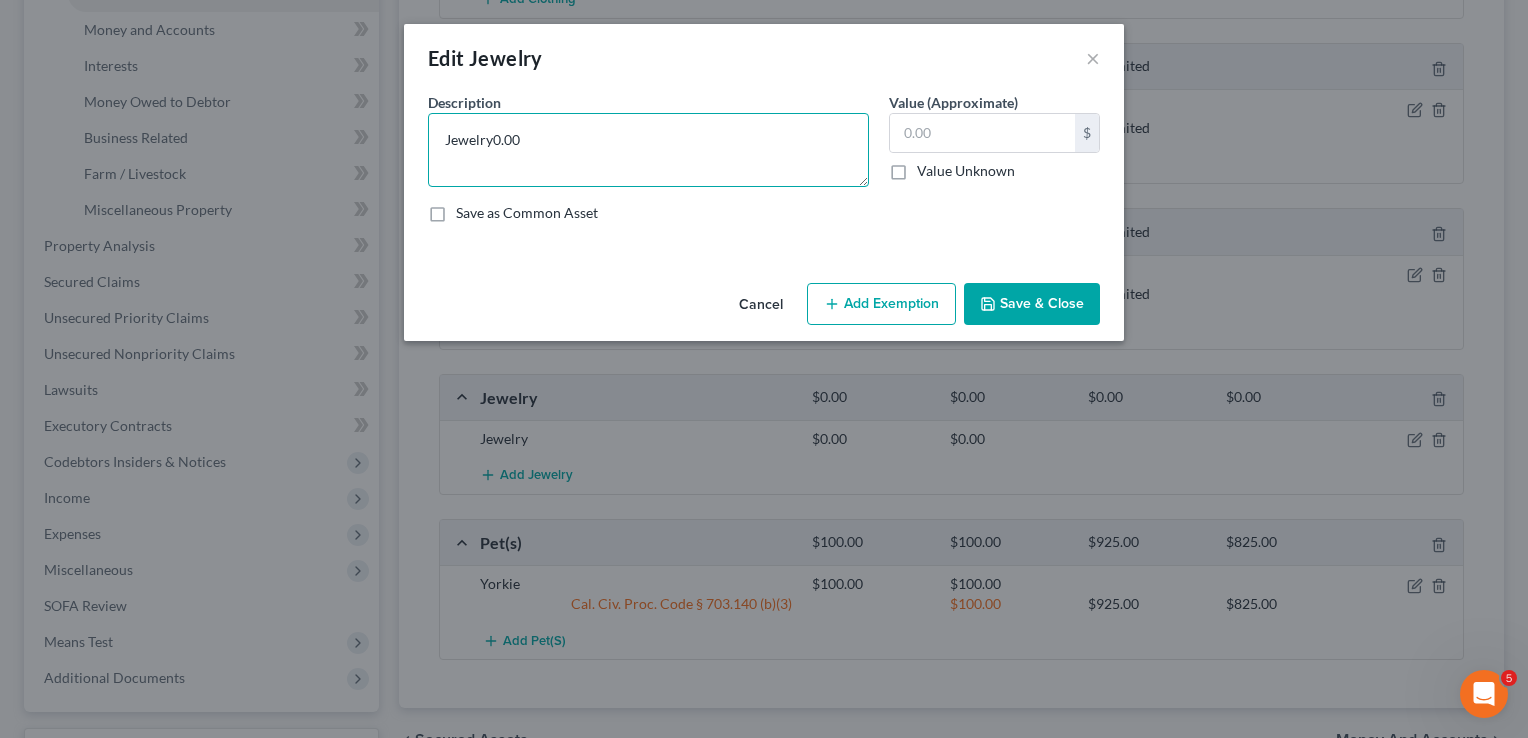 type on "Jewelry" 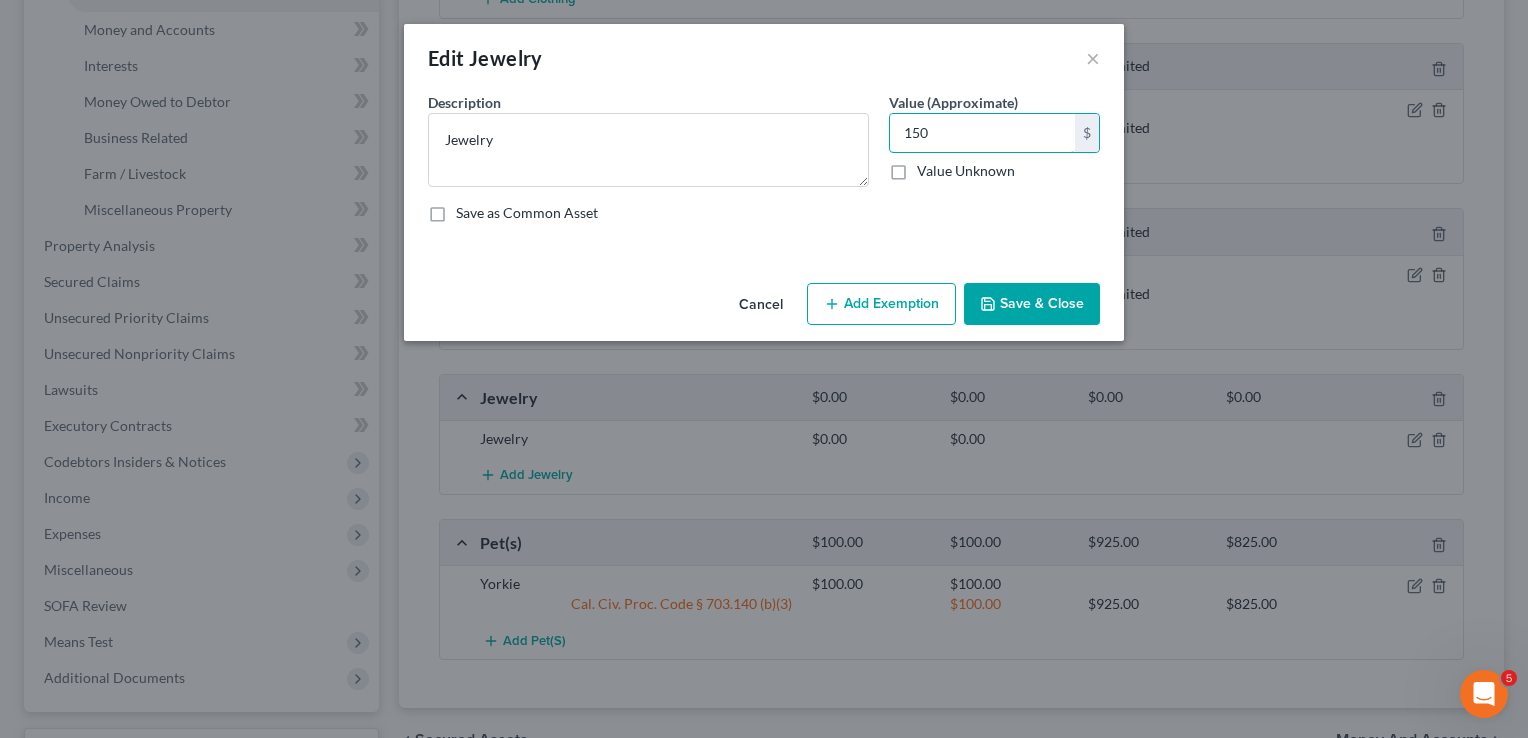 type on "150" 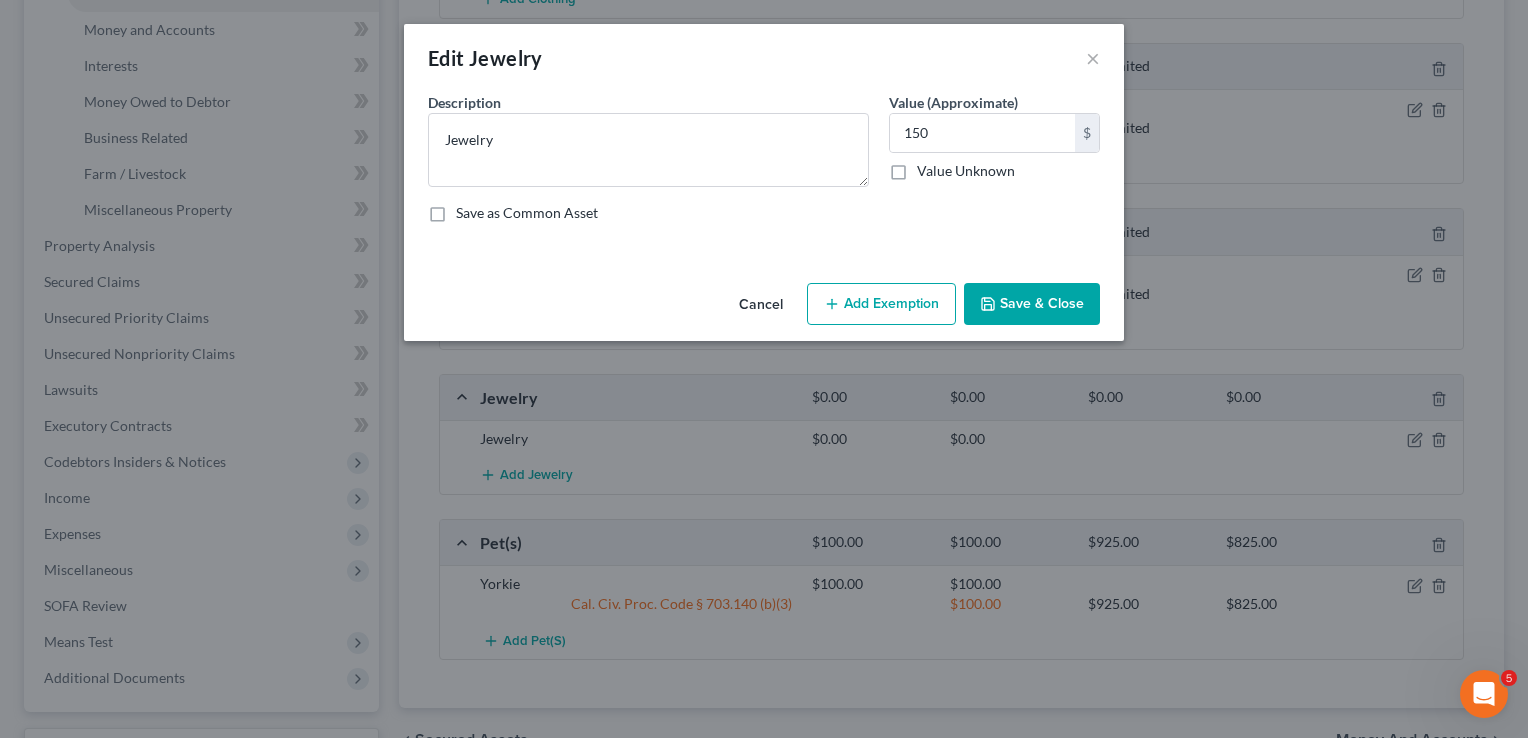 click on "Add Exemption" at bounding box center [881, 304] 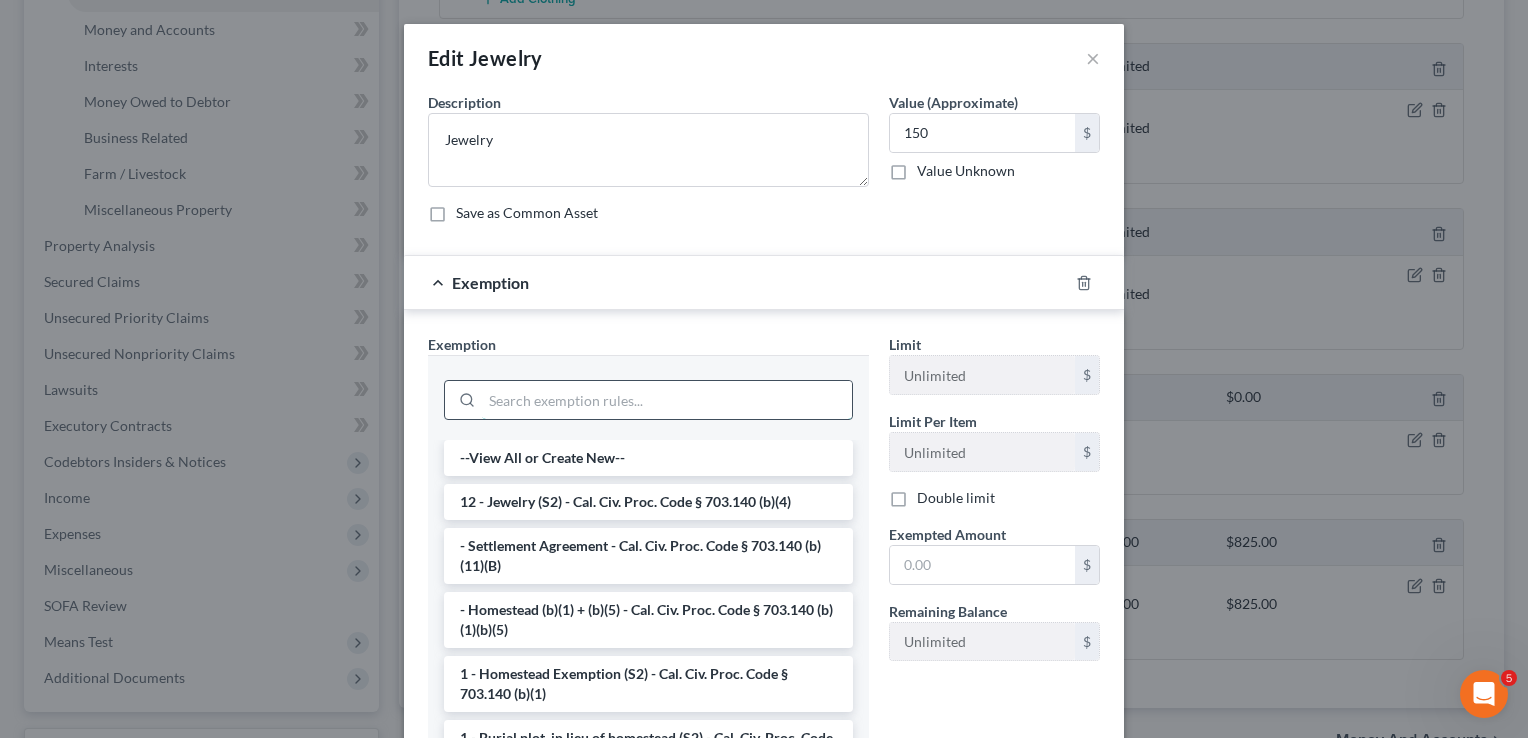 click at bounding box center [667, 400] 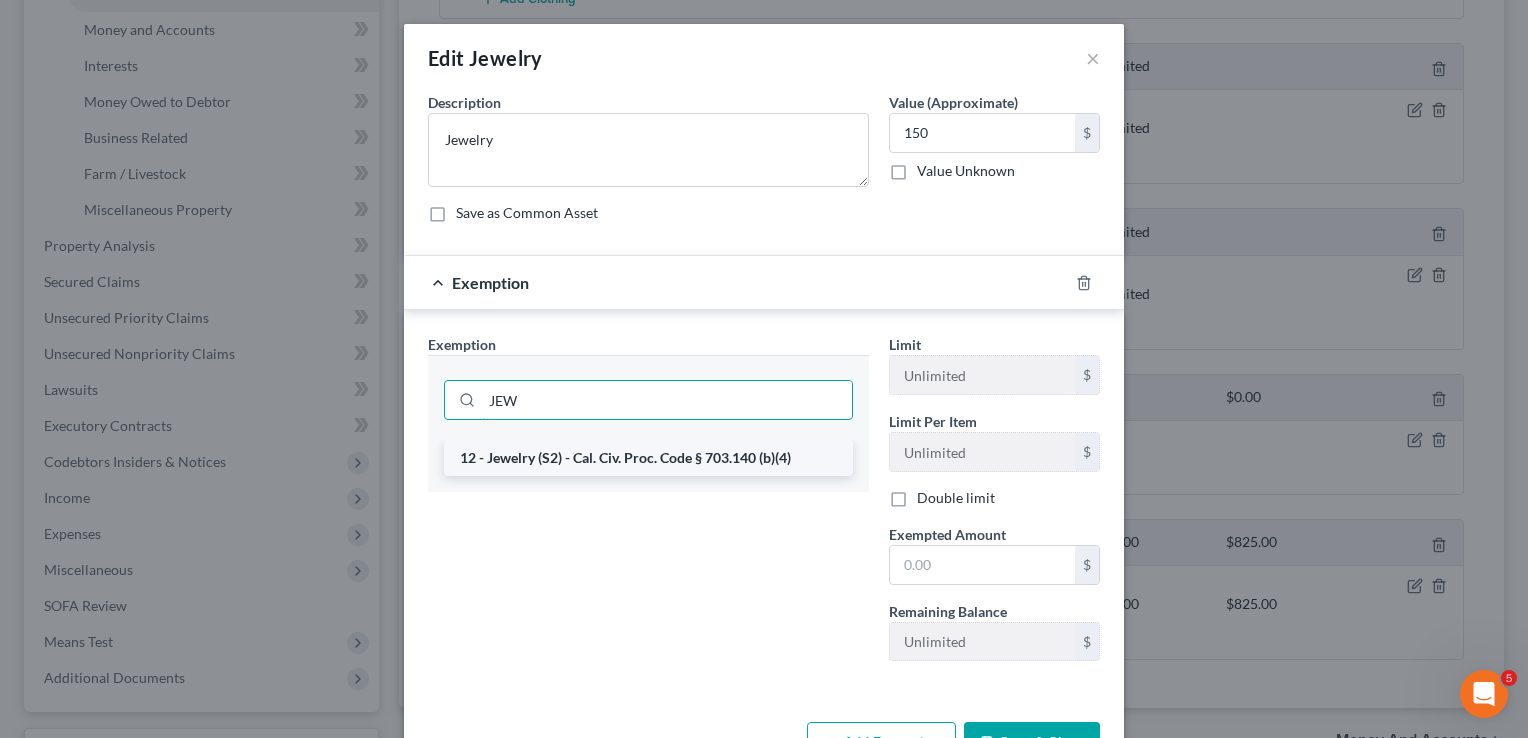 type on "JEW" 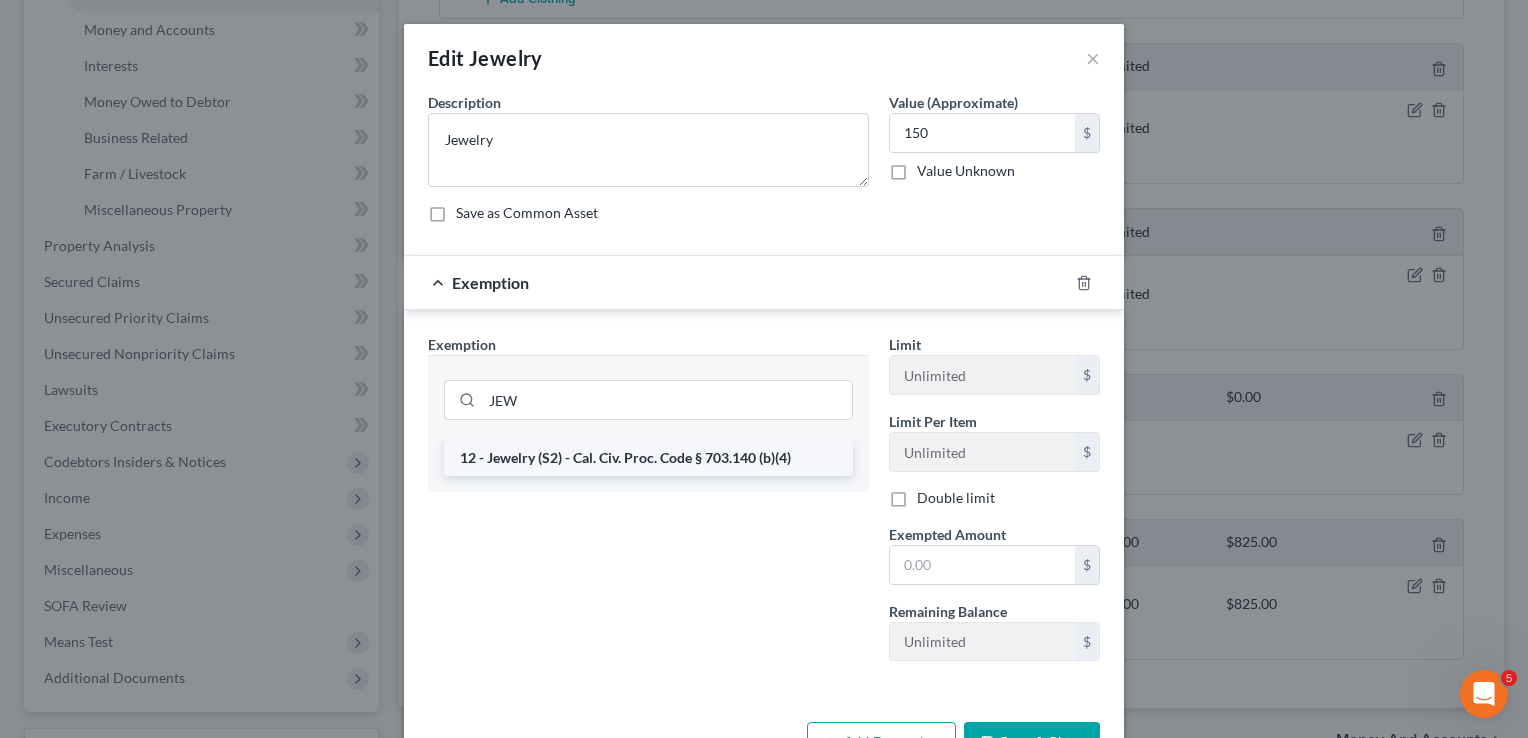 click on "12 - Jewelry (S2) - Cal. Civ. Proc. Code § 703.140 (b)(4)" at bounding box center (648, 458) 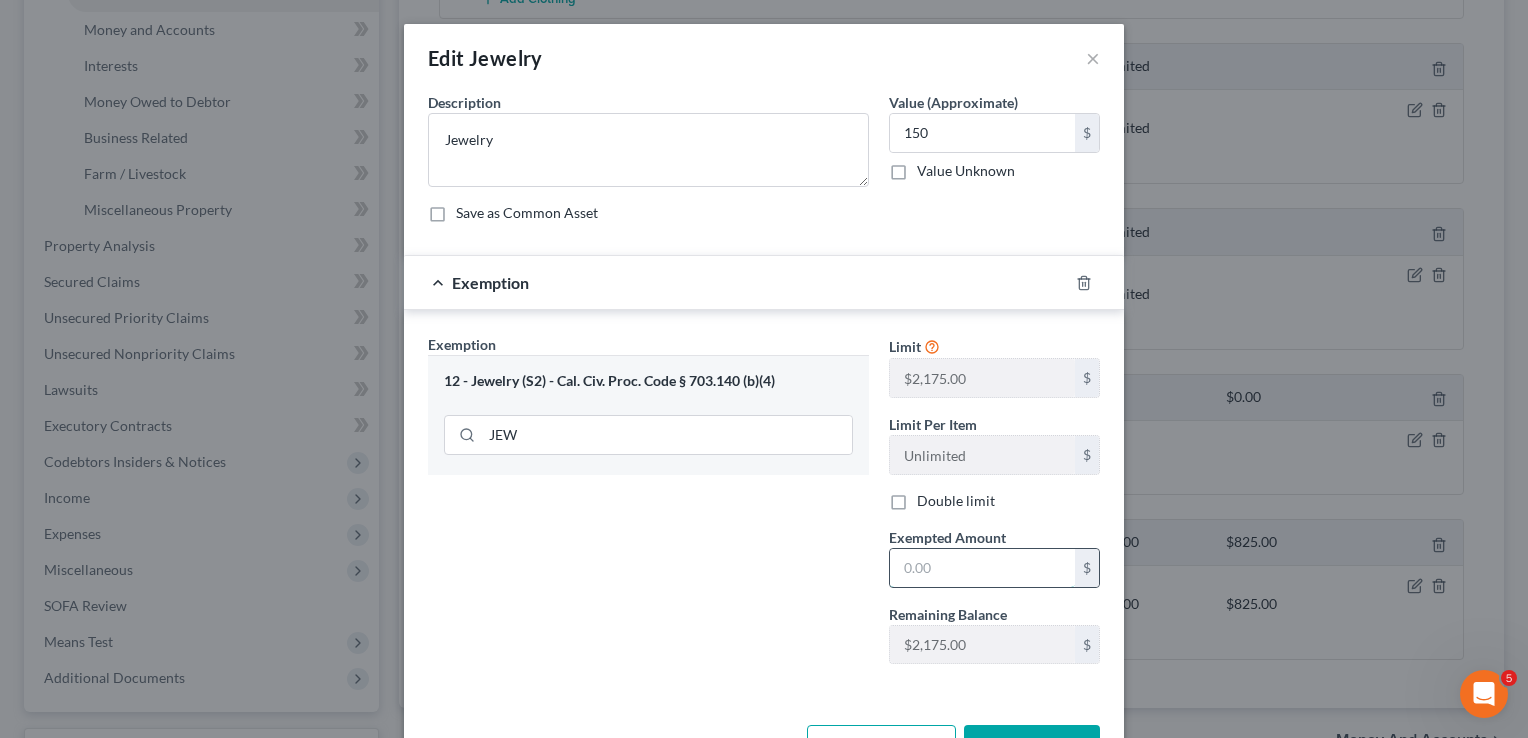 click at bounding box center (982, 568) 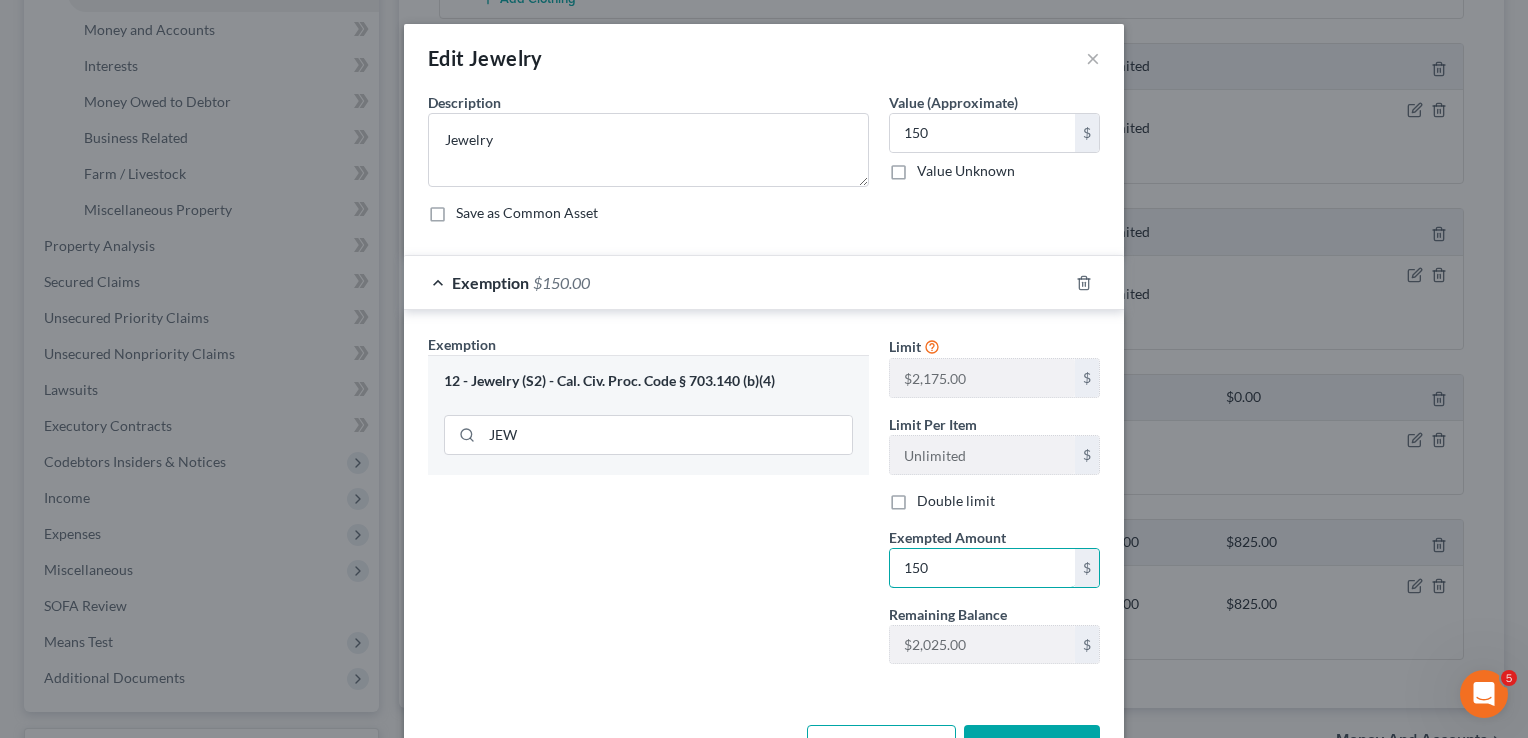 type on "150" 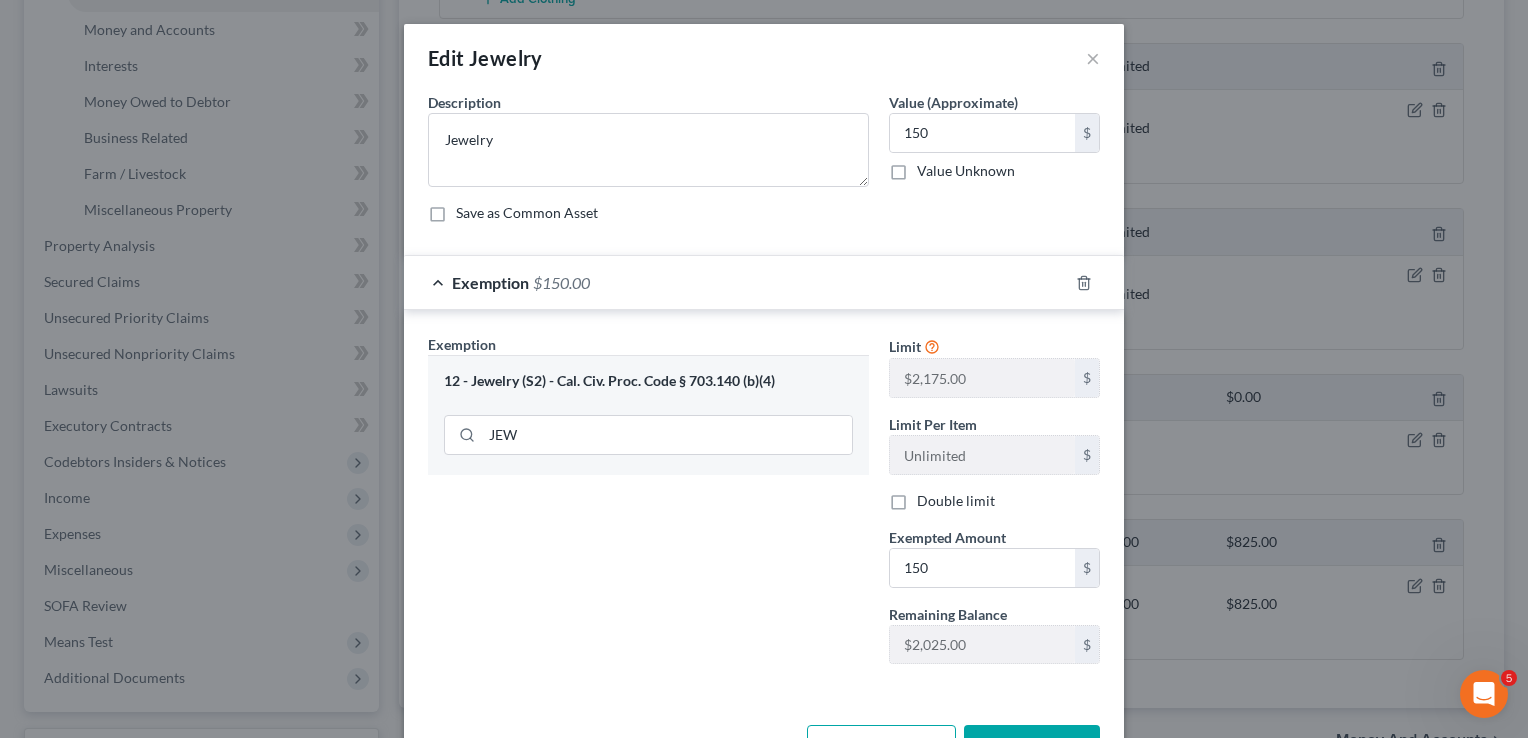 click on "Save & Close" at bounding box center (1032, 746) 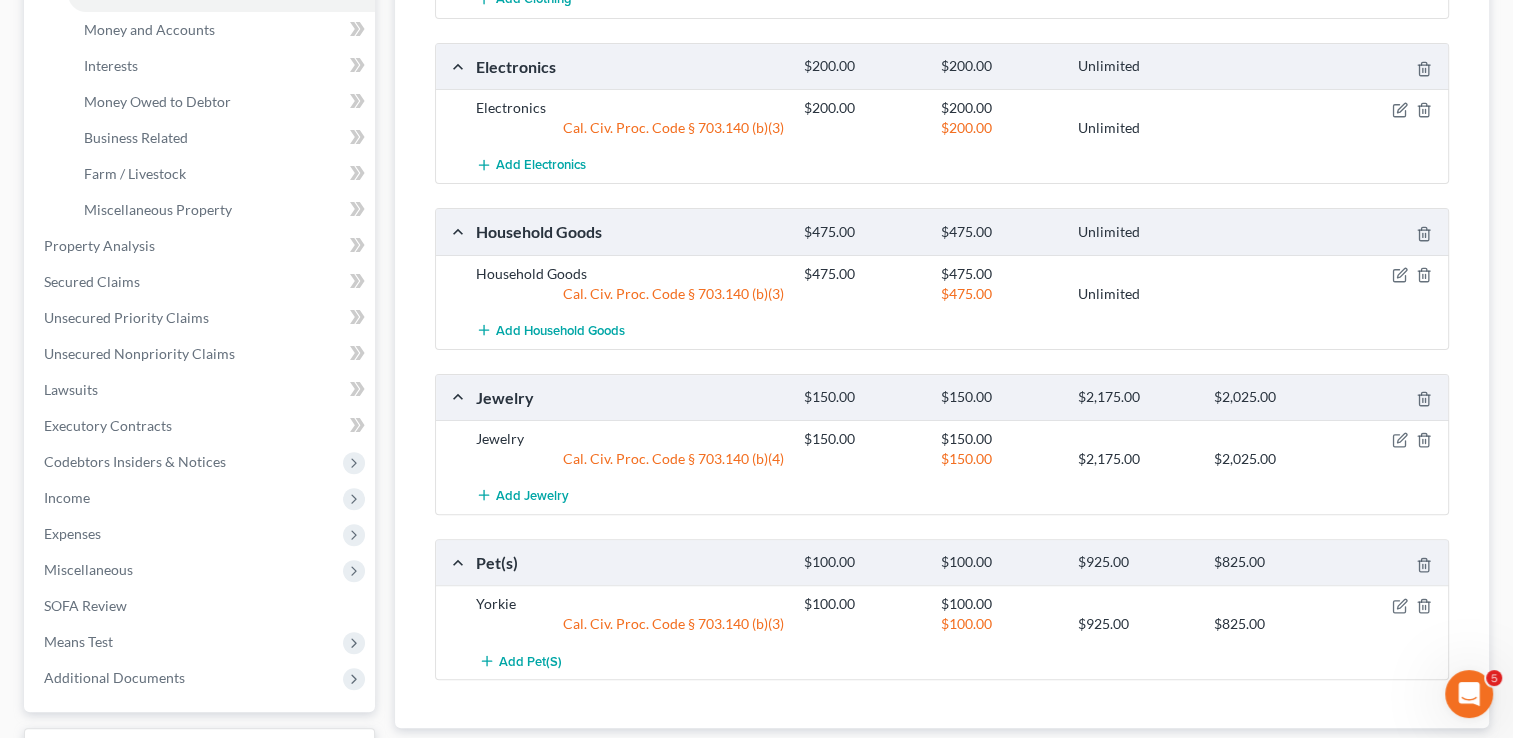 scroll, scrollTop: 0, scrollLeft: 0, axis: both 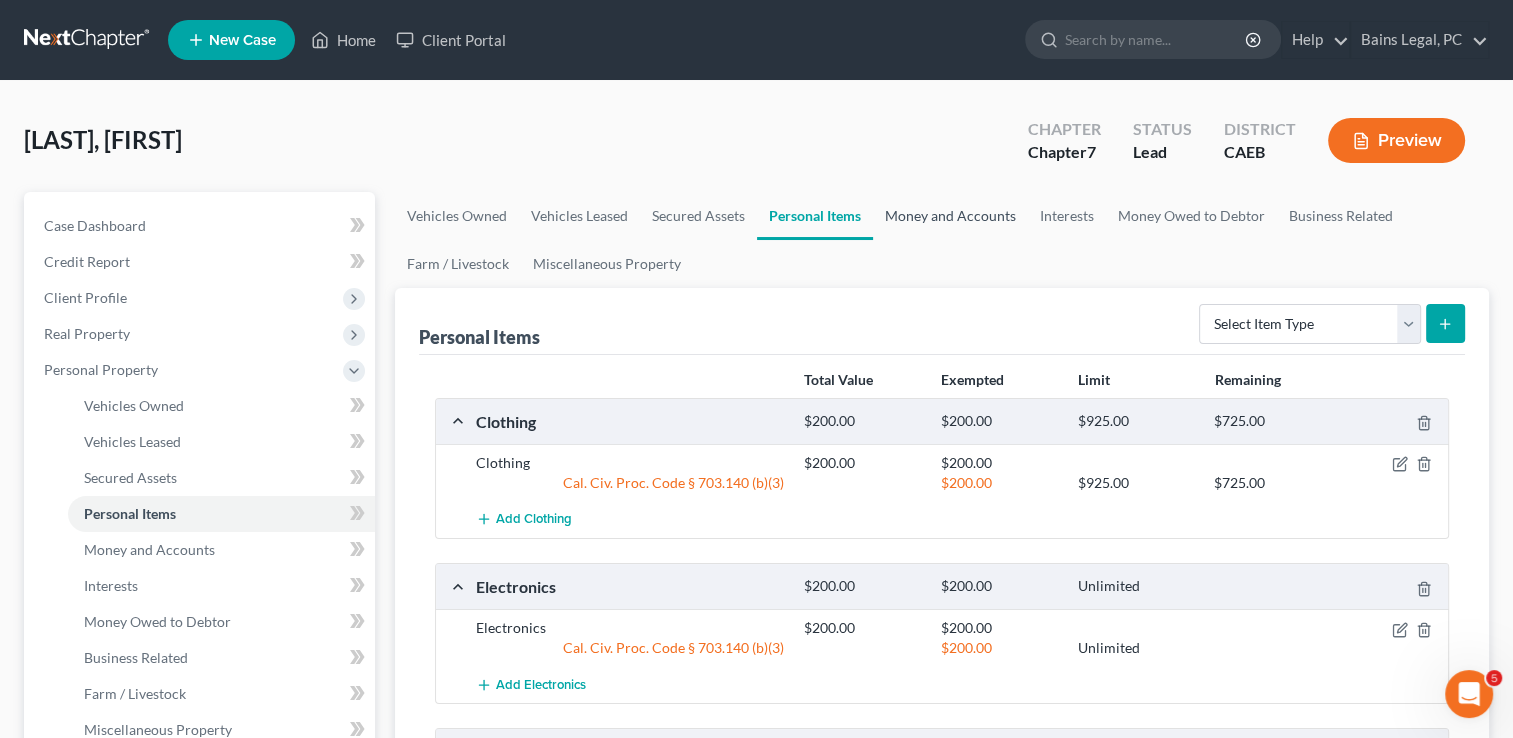 click on "Money and Accounts" at bounding box center [950, 216] 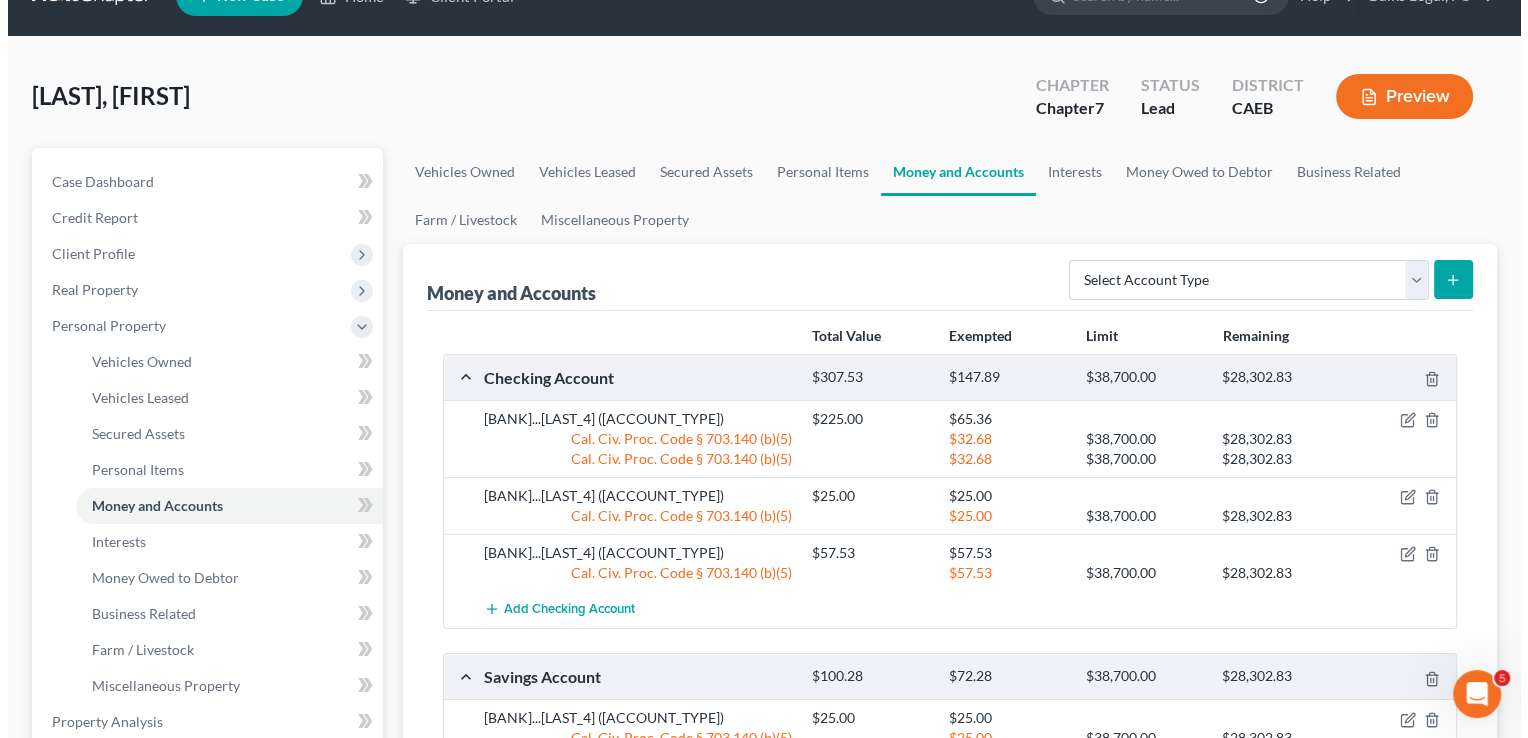 scroll, scrollTop: 80, scrollLeft: 0, axis: vertical 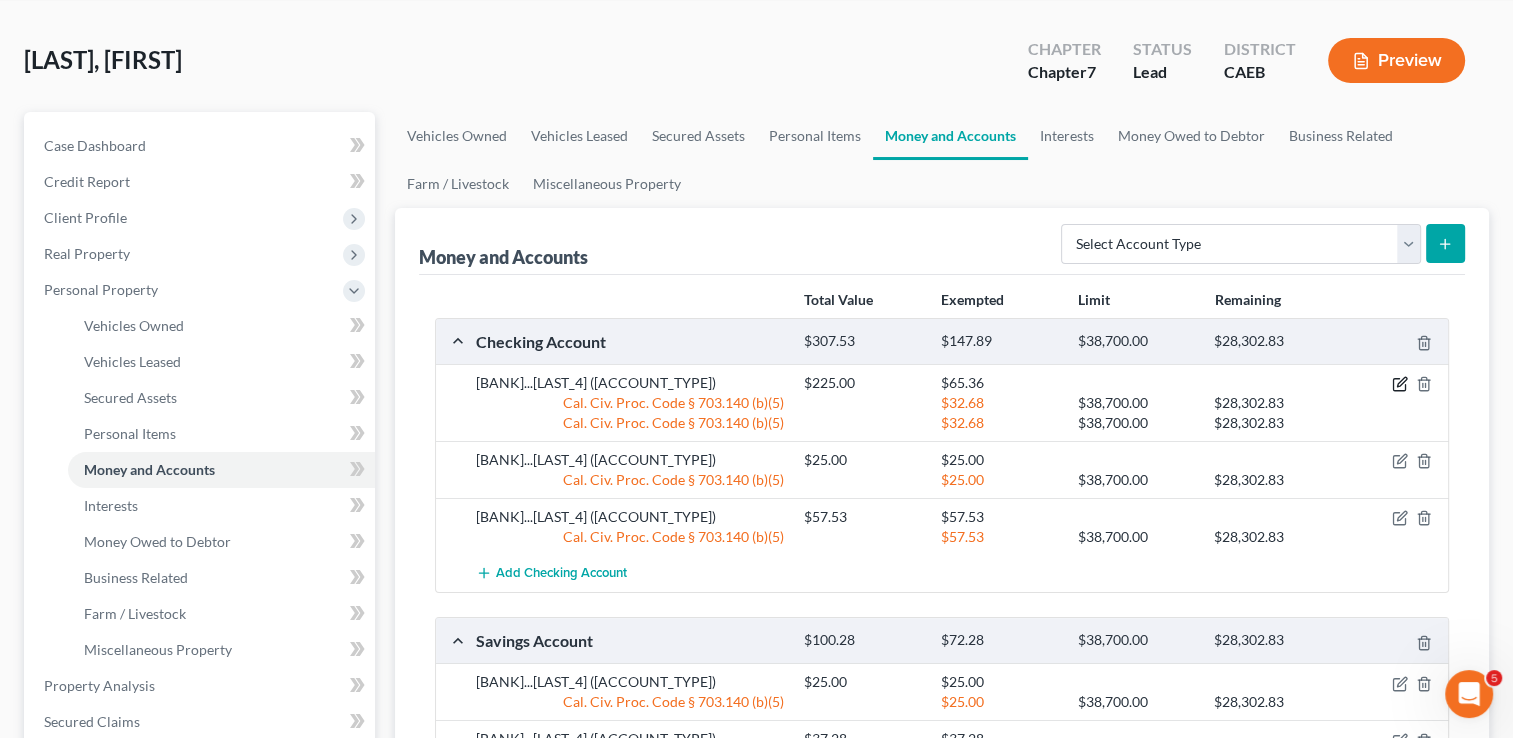 click 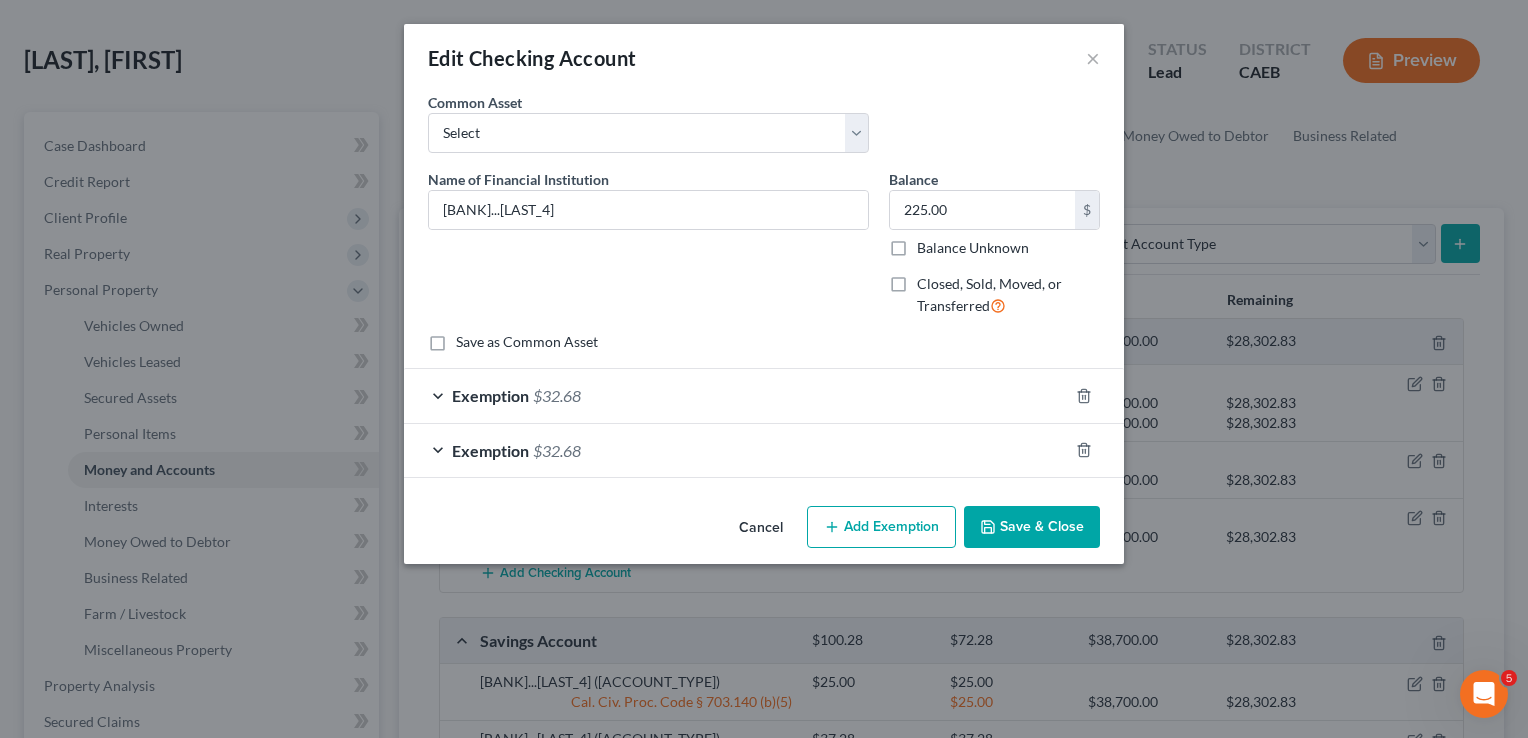 click on "Exemption $32.68" at bounding box center (736, 395) 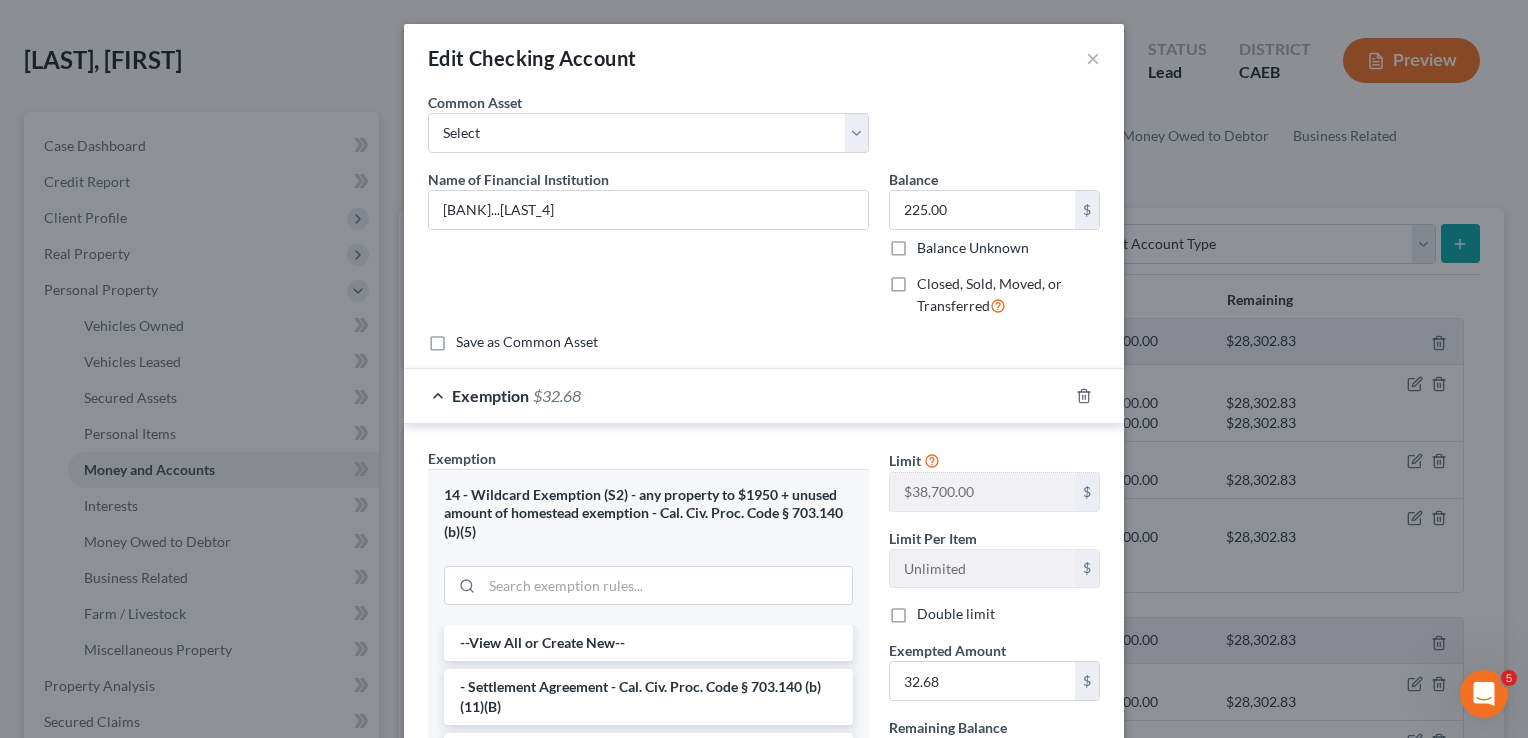 click on "Save as Common Asset" at bounding box center (764, 342) 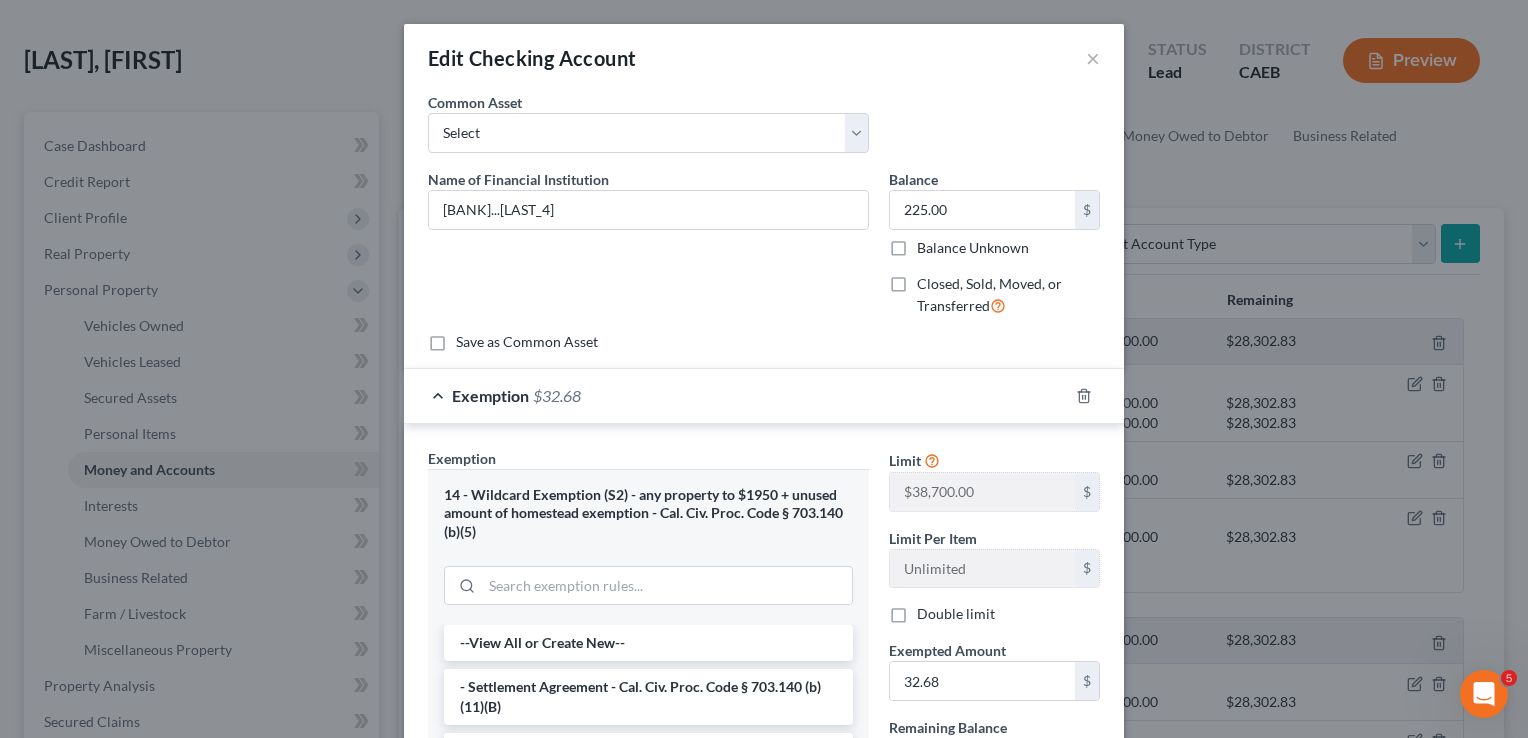 scroll, scrollTop: 0, scrollLeft: 0, axis: both 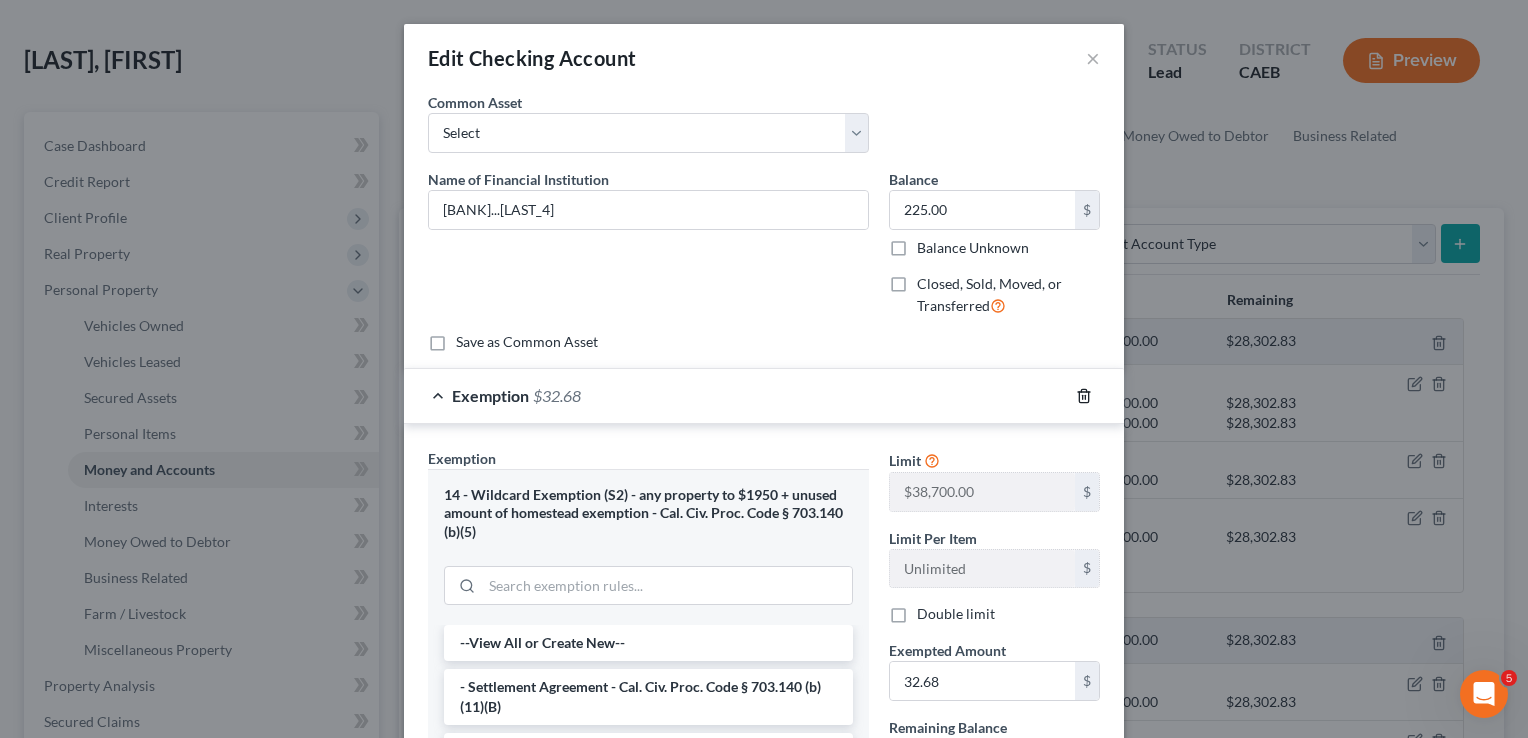 click 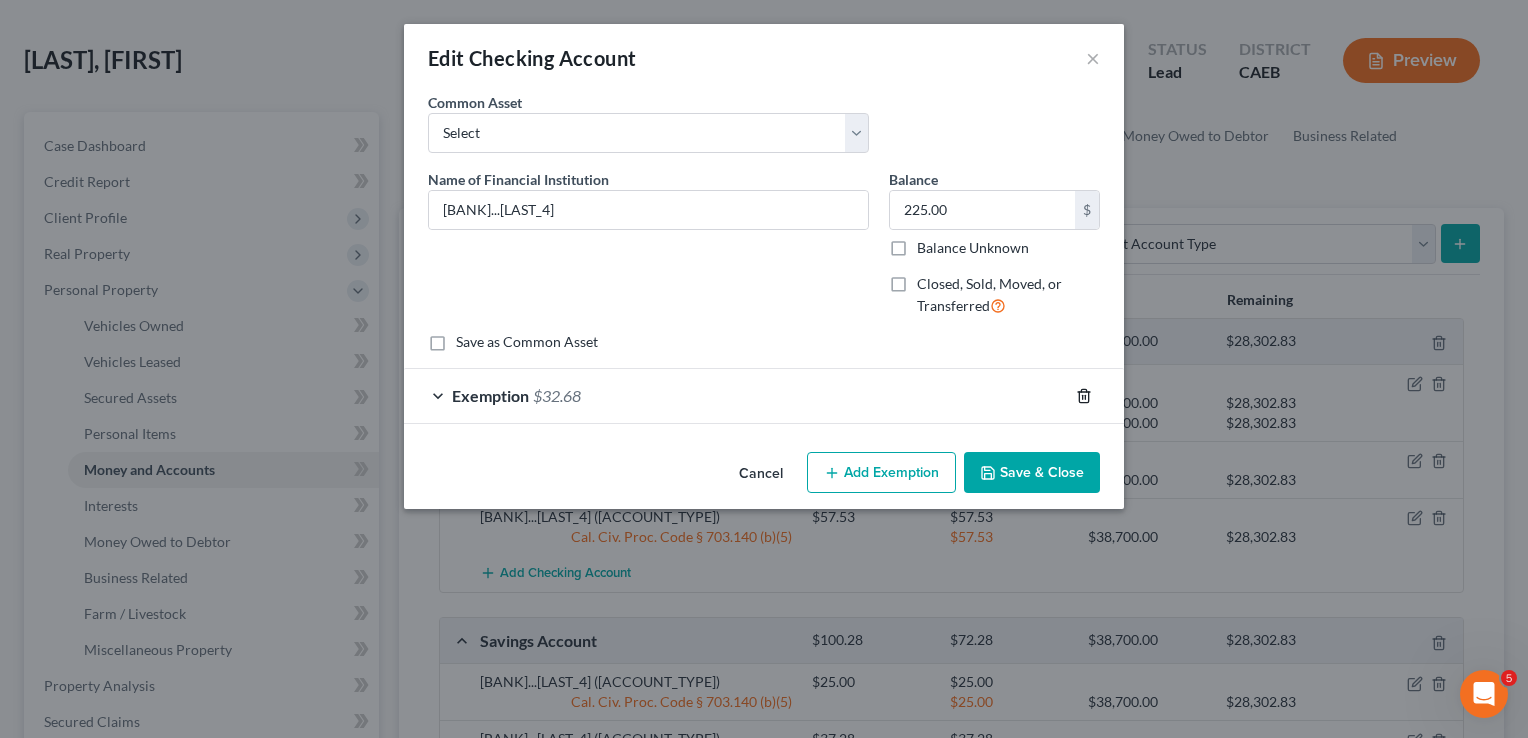 click 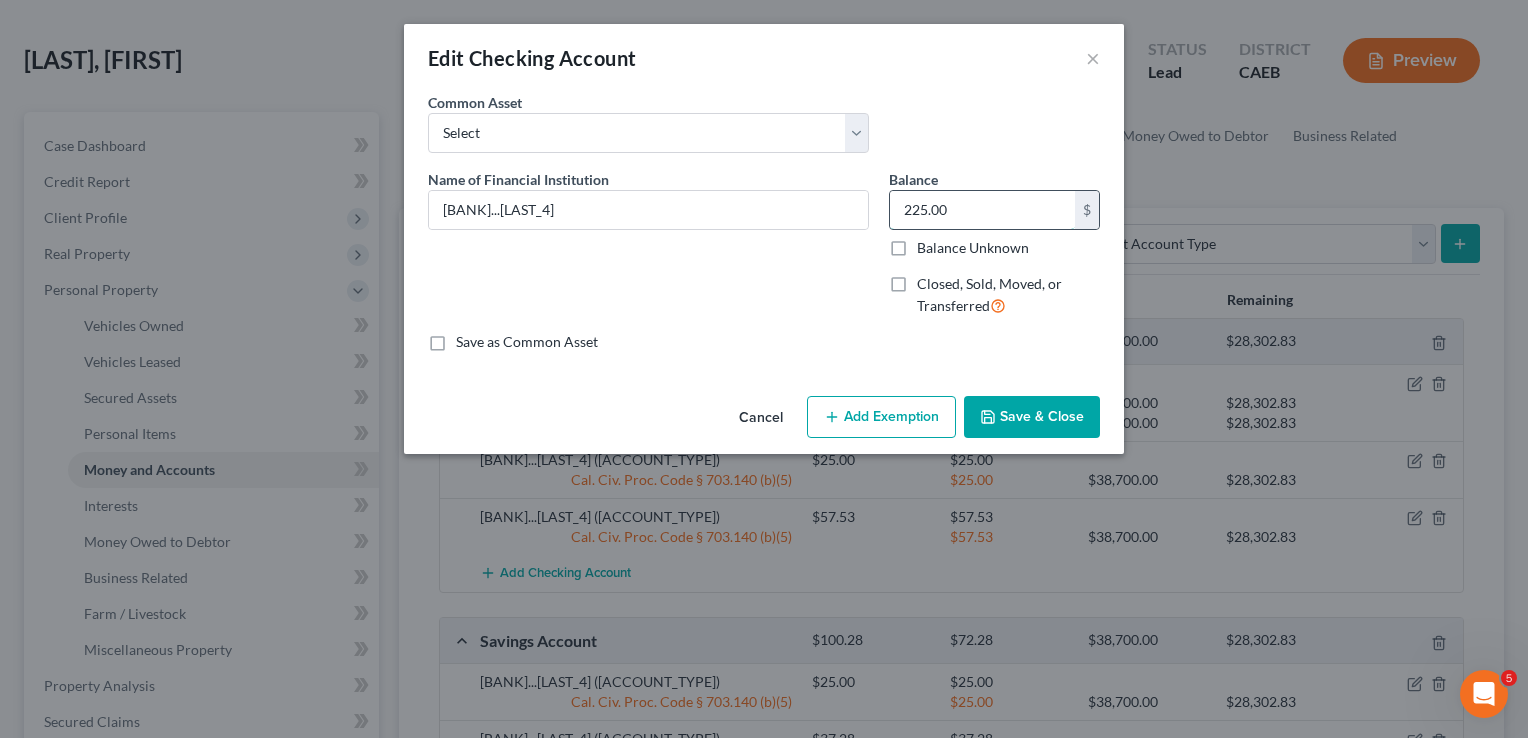 click on "225.00" at bounding box center [982, 210] 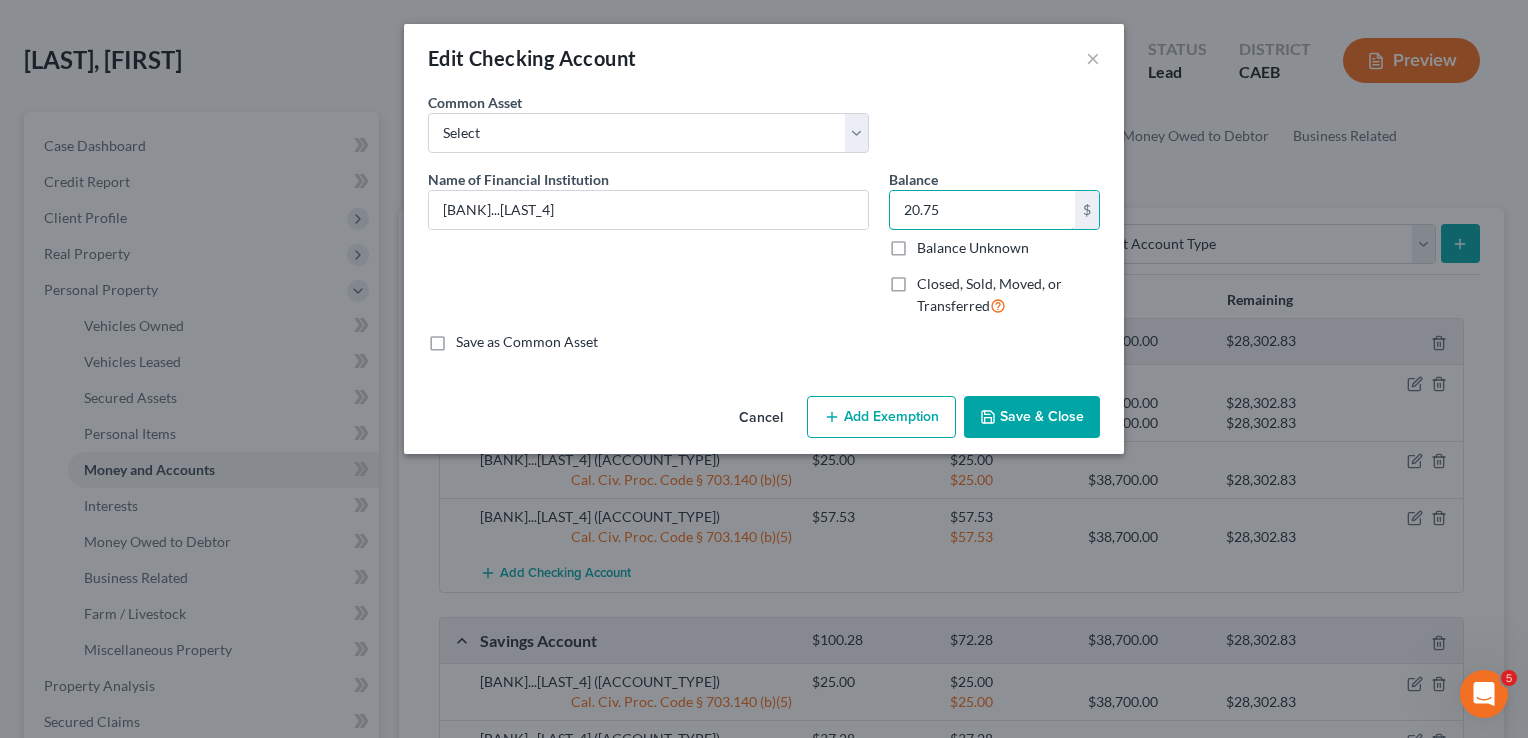 type on "20.75" 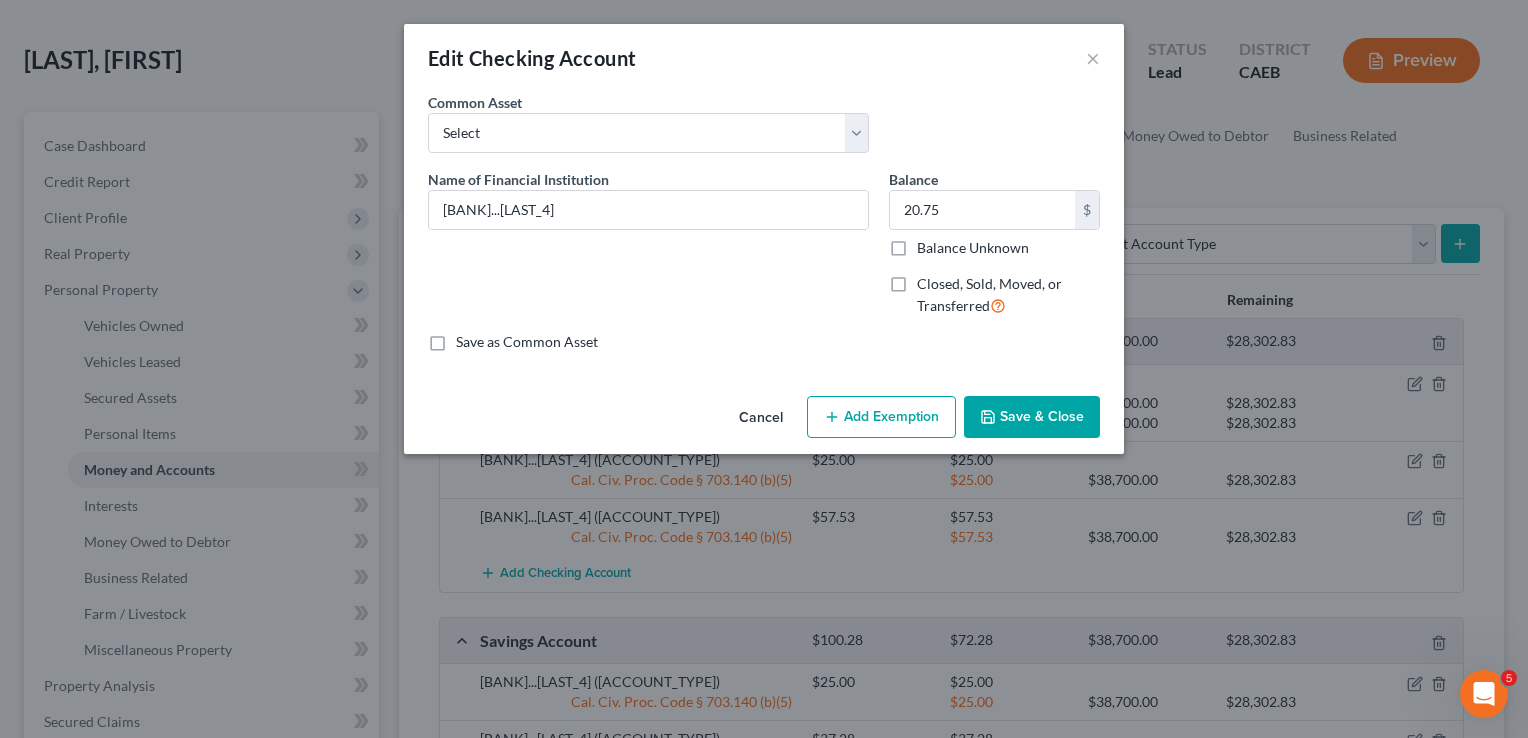 click on "Add Exemption" at bounding box center [881, 417] 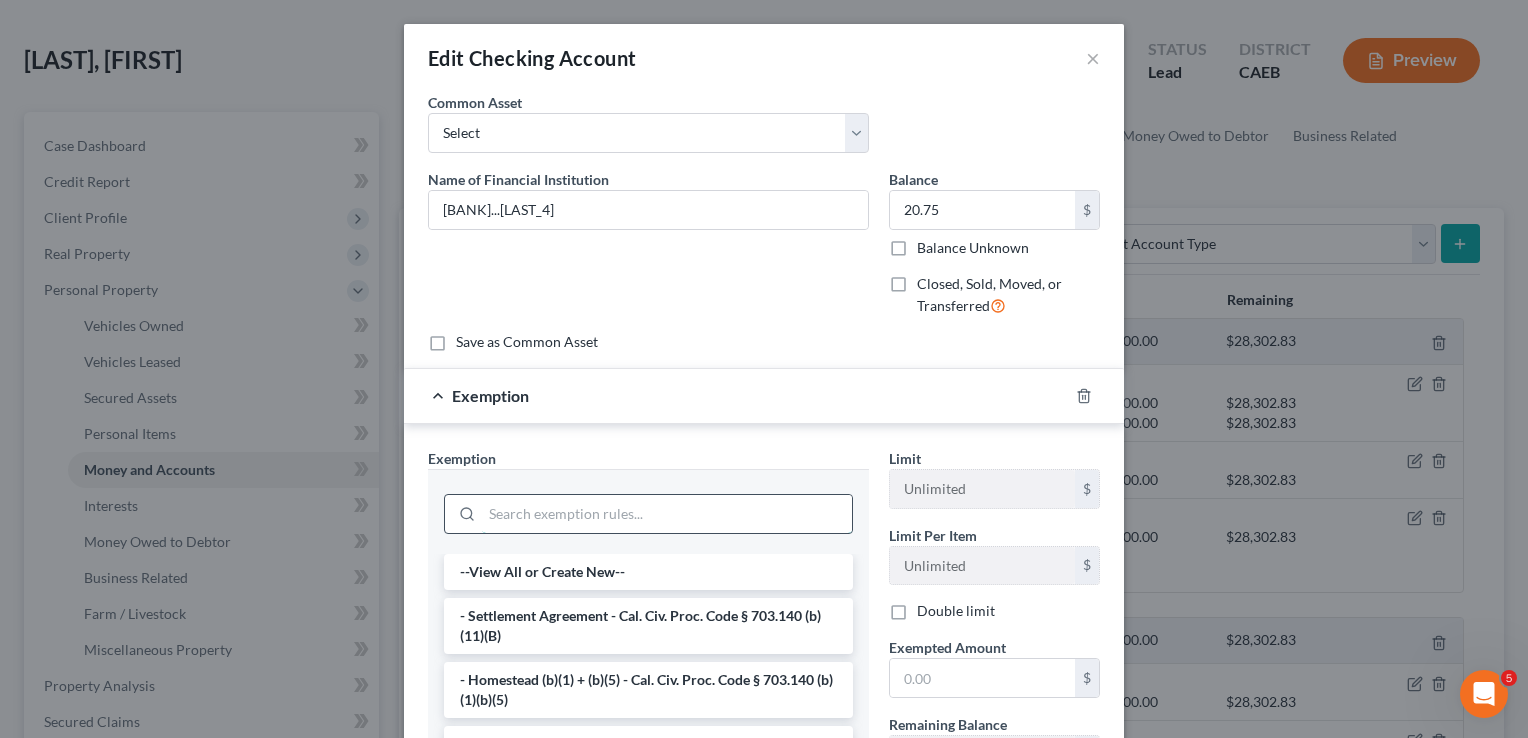 click at bounding box center (667, 514) 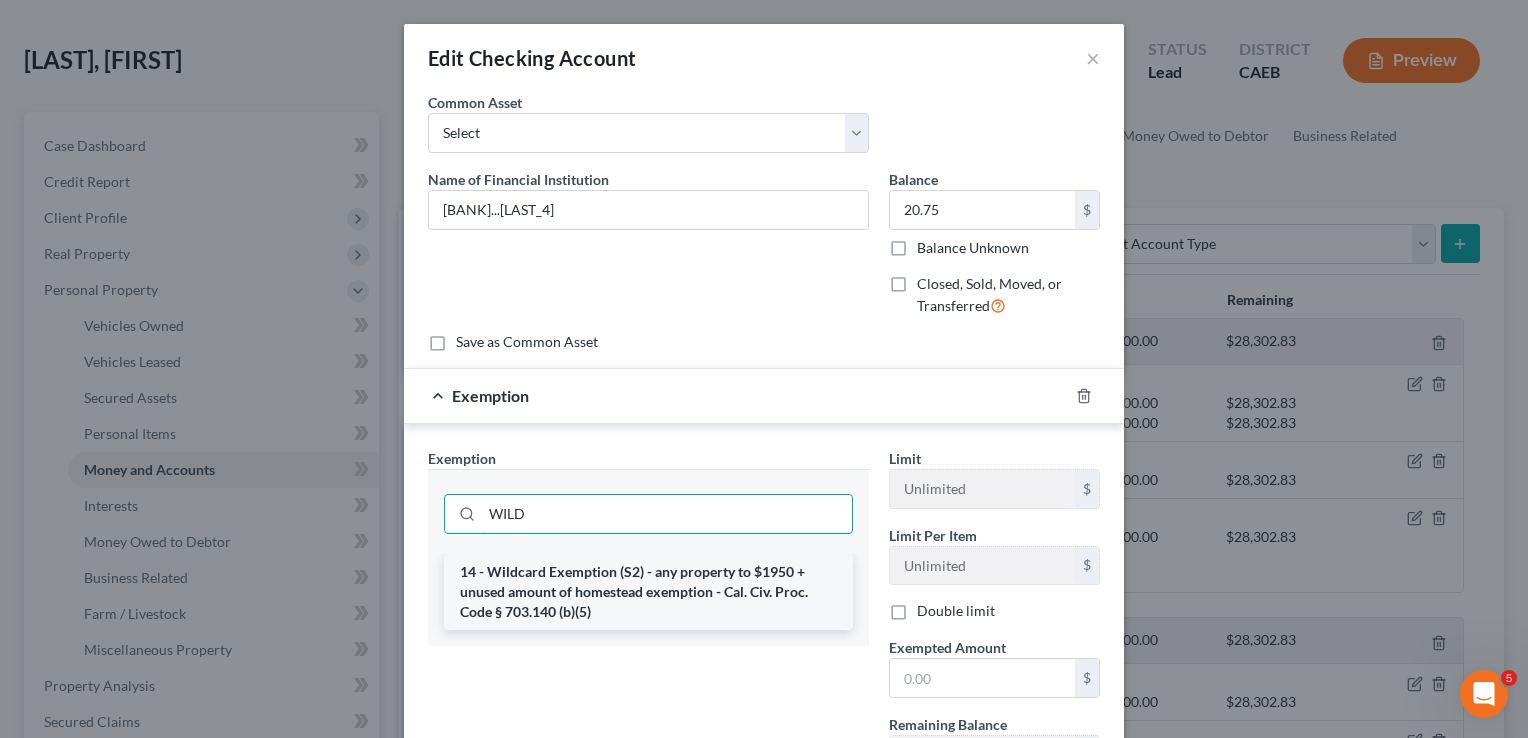 type on "WILD" 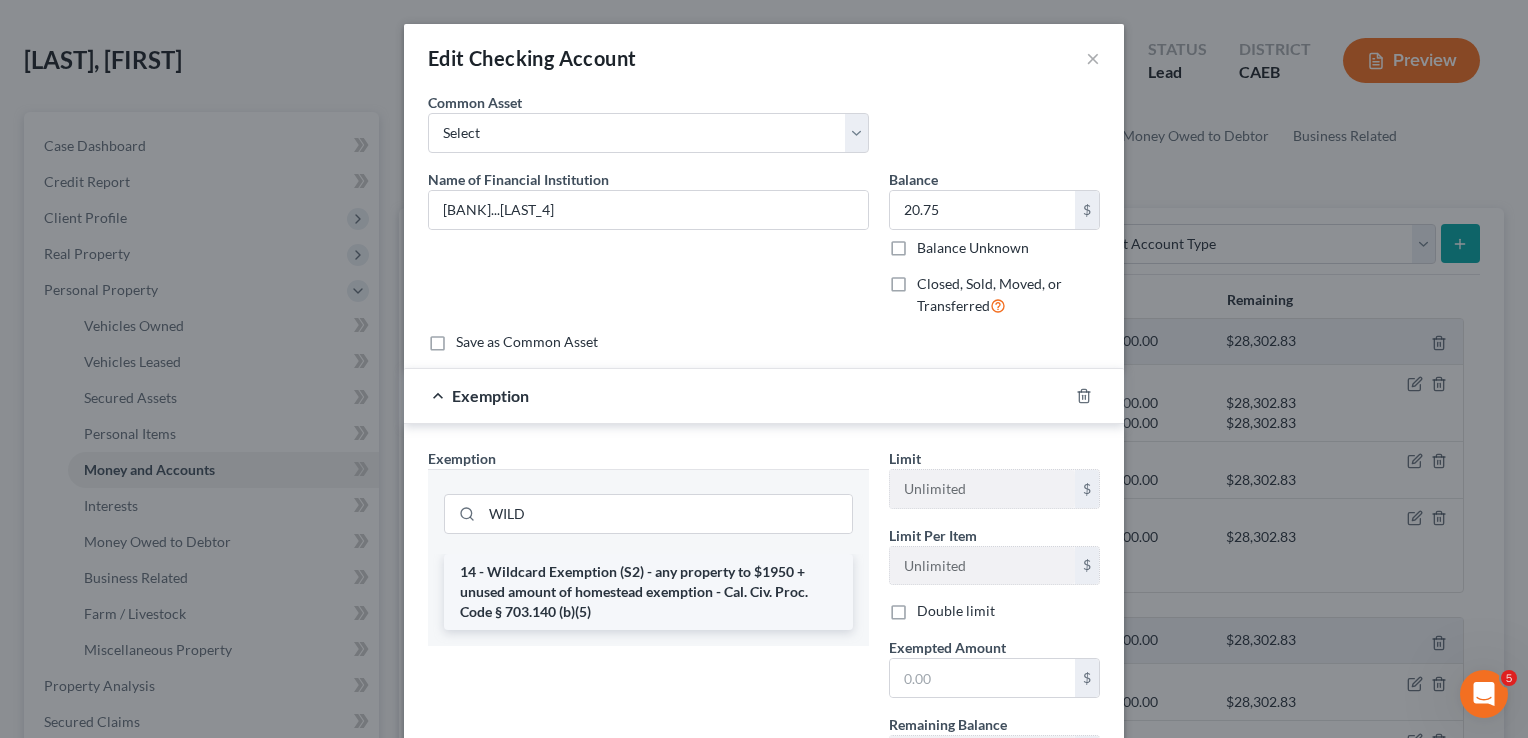 click on "14 - Wildcard Exemption (S2) - any property to $1950 + unused amount of homestead exemption  - Cal. Civ. Proc. Code § 703.140 (b)(5)" at bounding box center [648, 592] 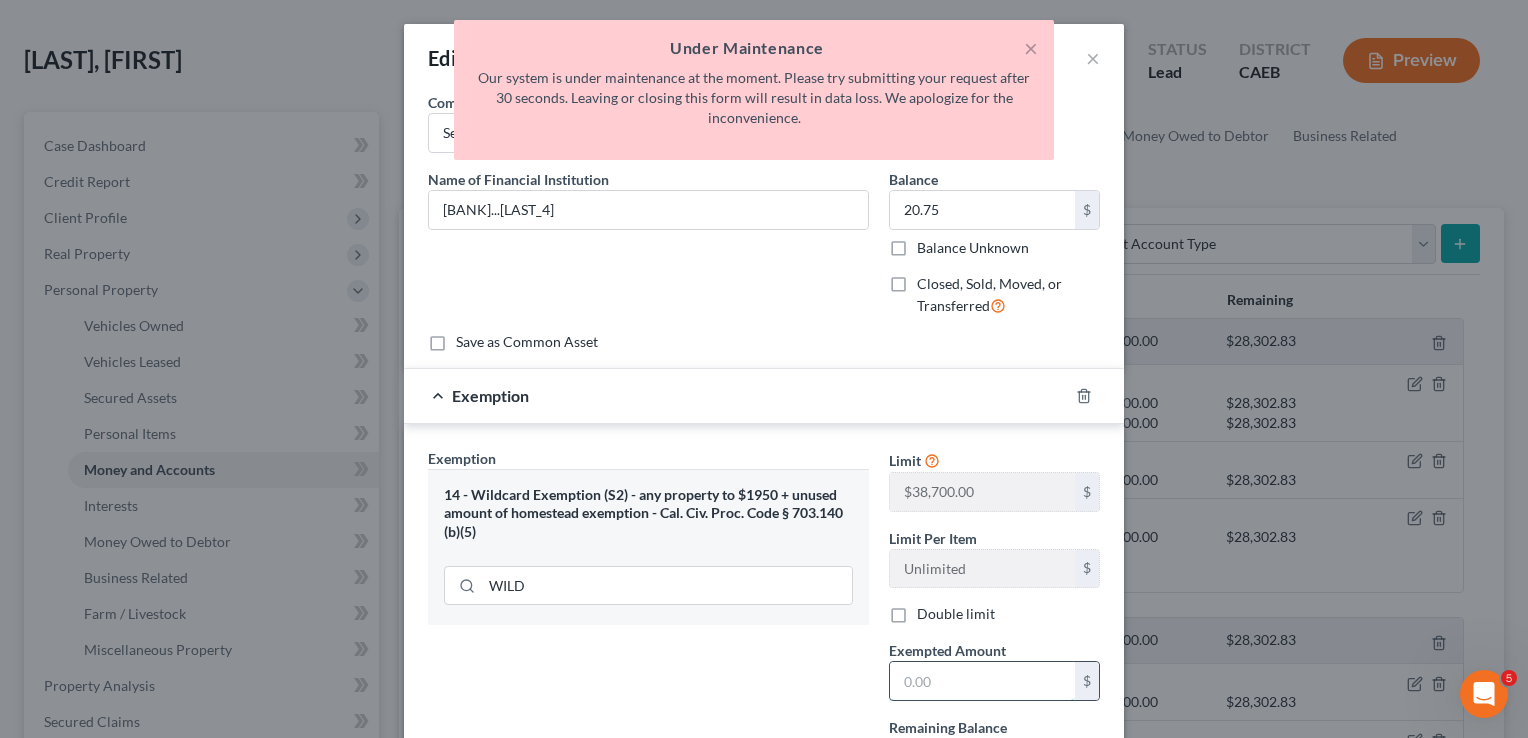 click at bounding box center [982, 681] 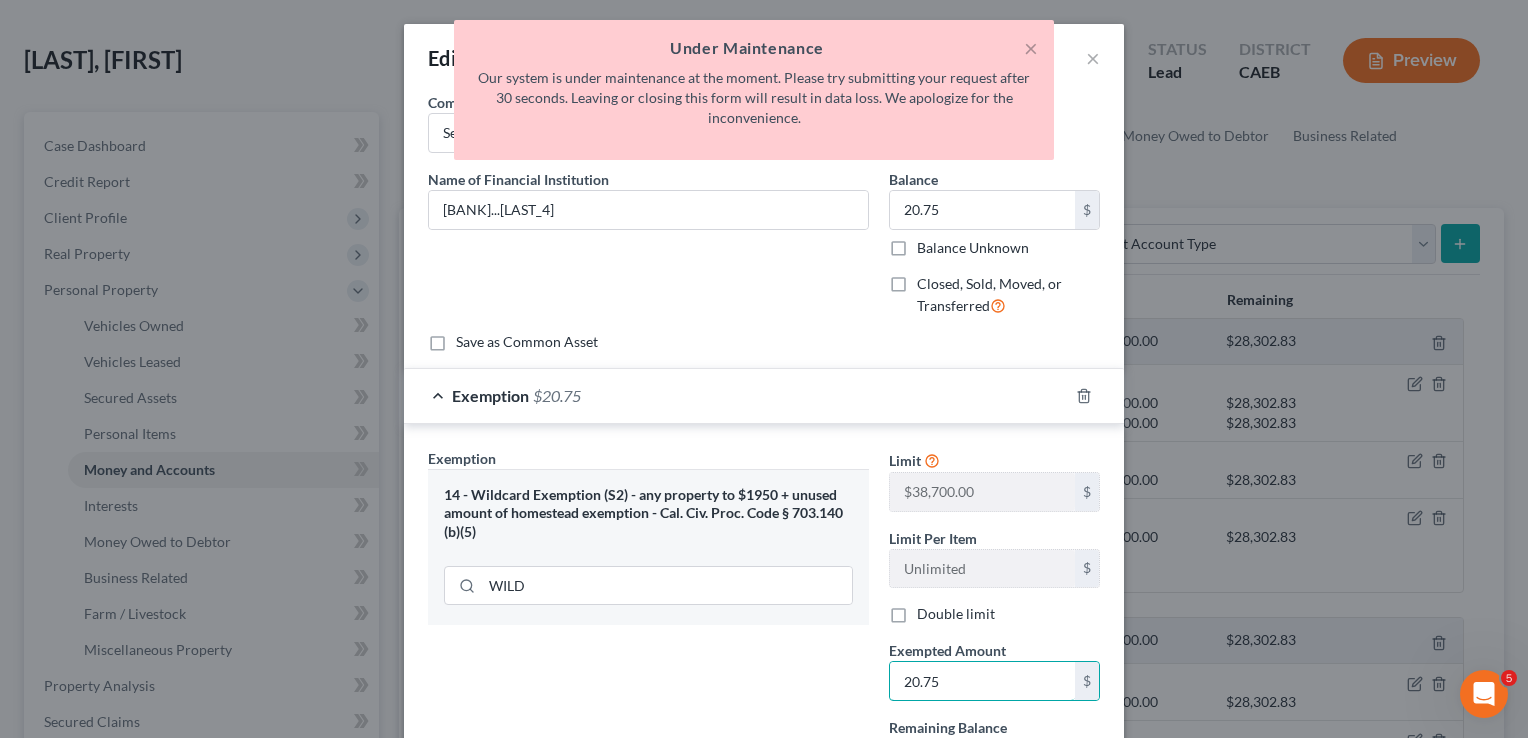 type on "20.75" 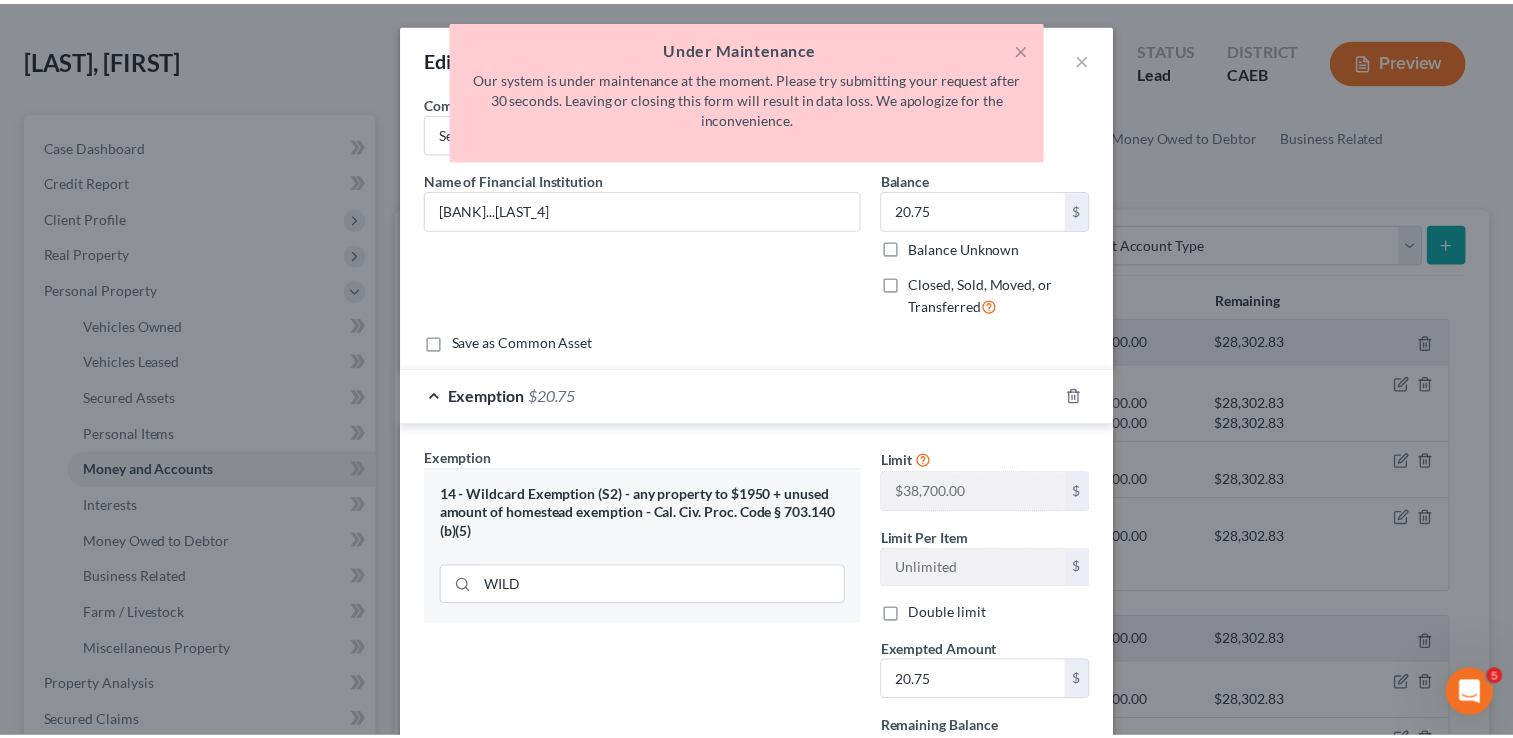 scroll, scrollTop: 179, scrollLeft: 0, axis: vertical 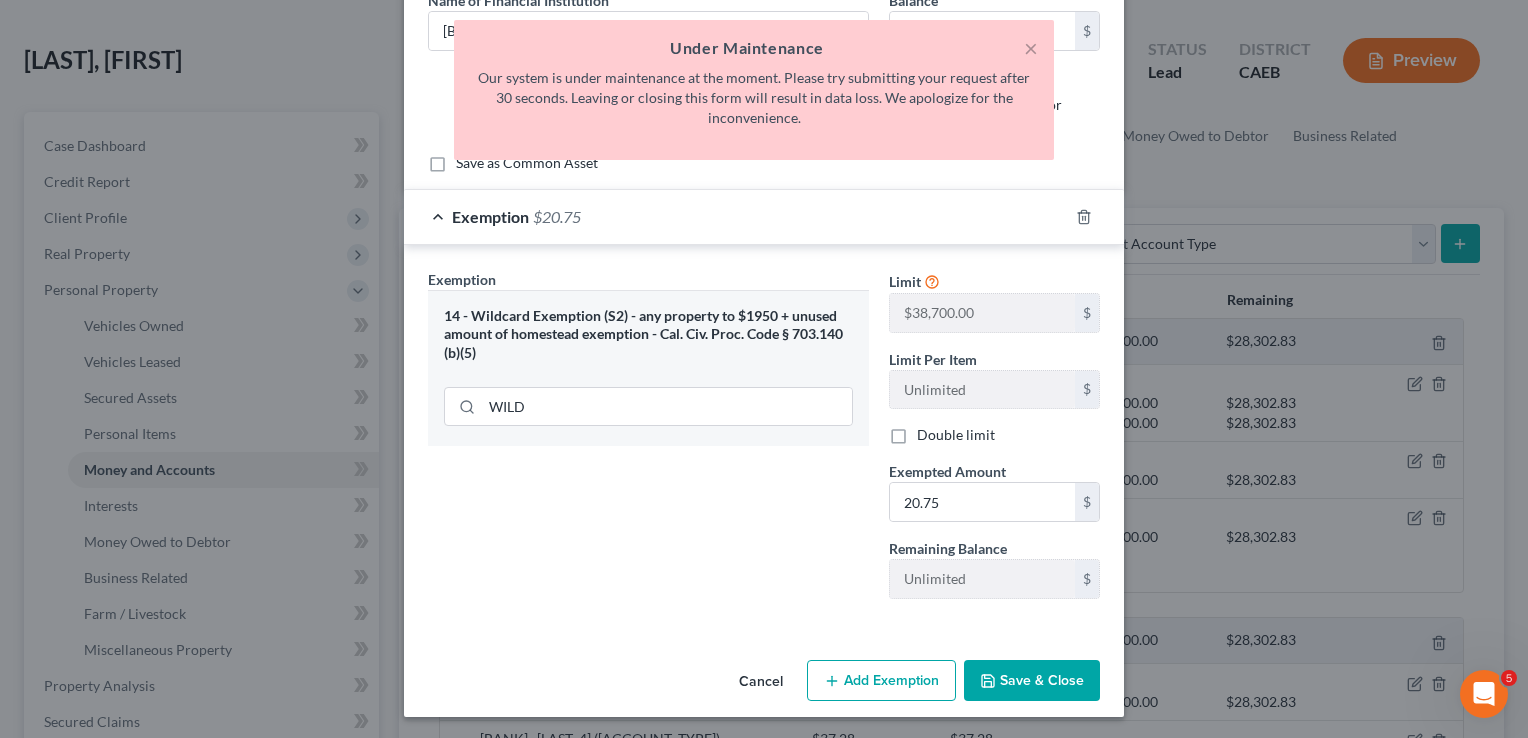 click on "Save & Close" at bounding box center [1032, 681] 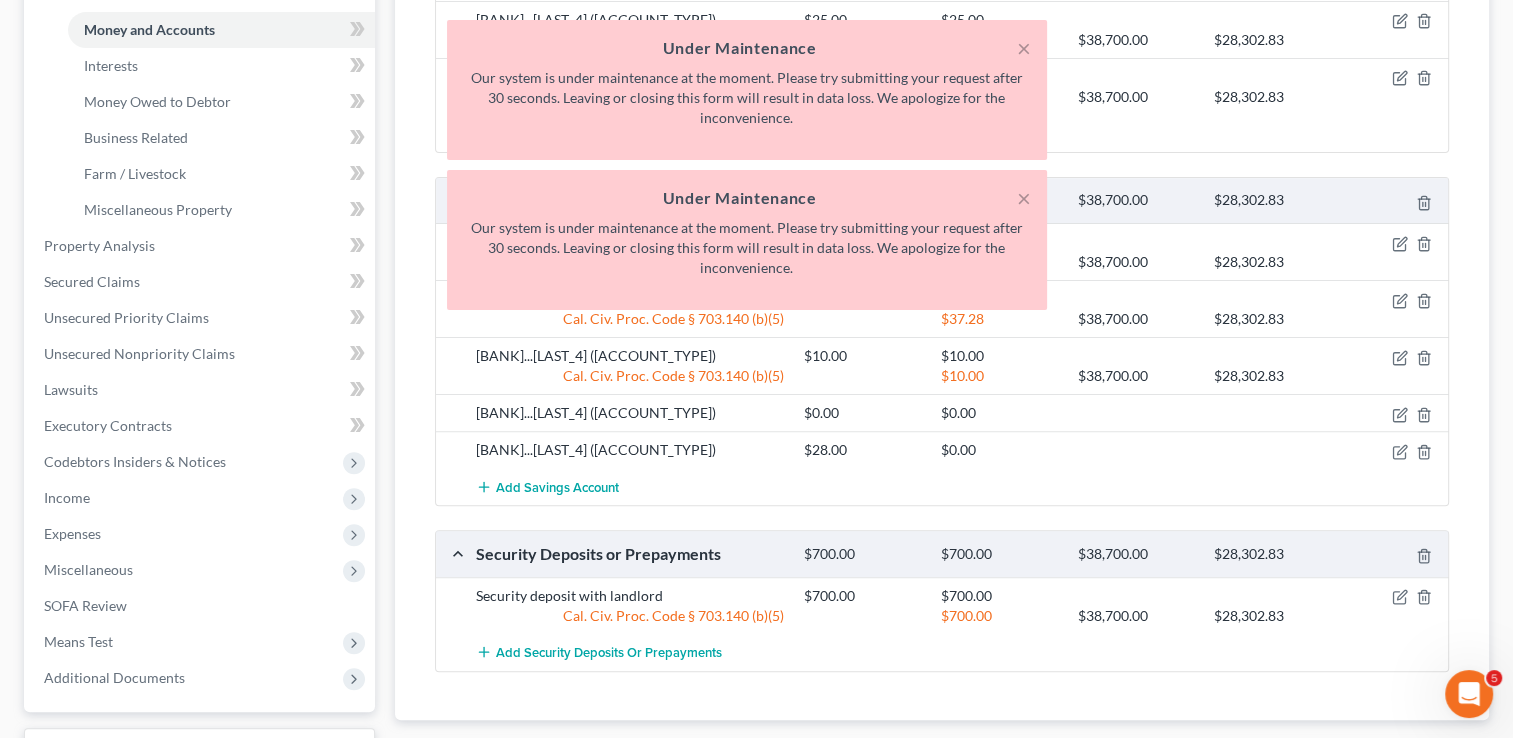 scroll, scrollTop: 522, scrollLeft: 0, axis: vertical 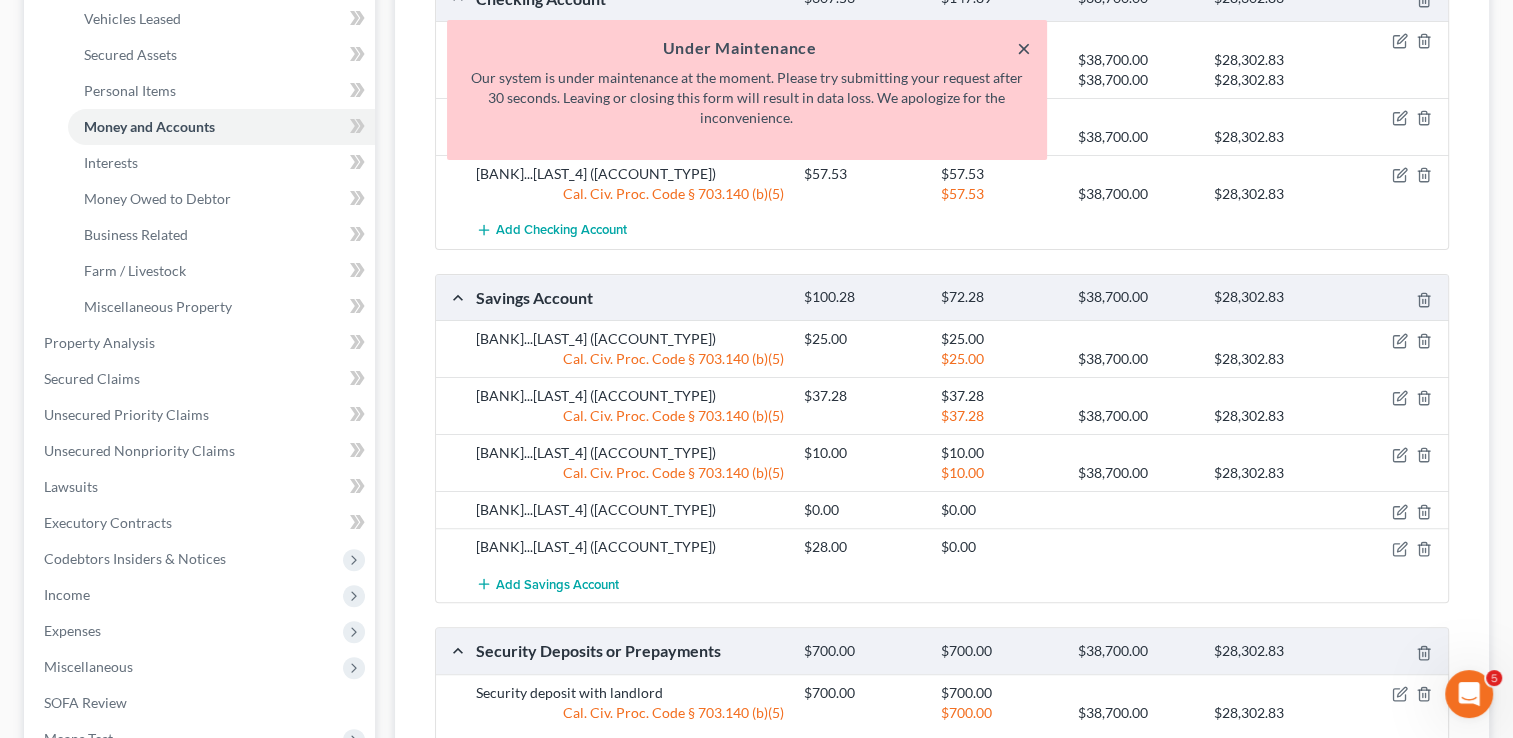 click on "×" at bounding box center [1024, 48] 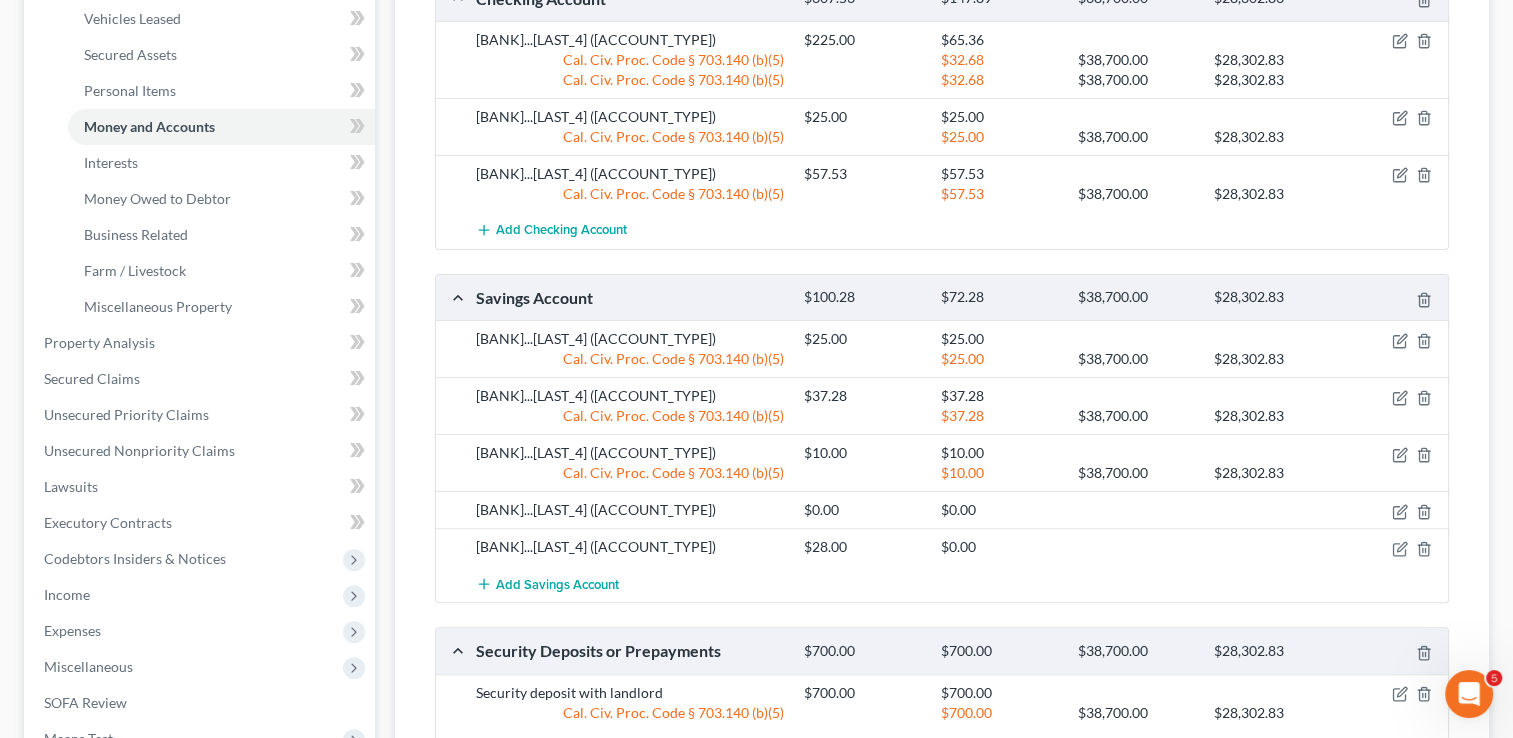 scroll, scrollTop: 0, scrollLeft: 0, axis: both 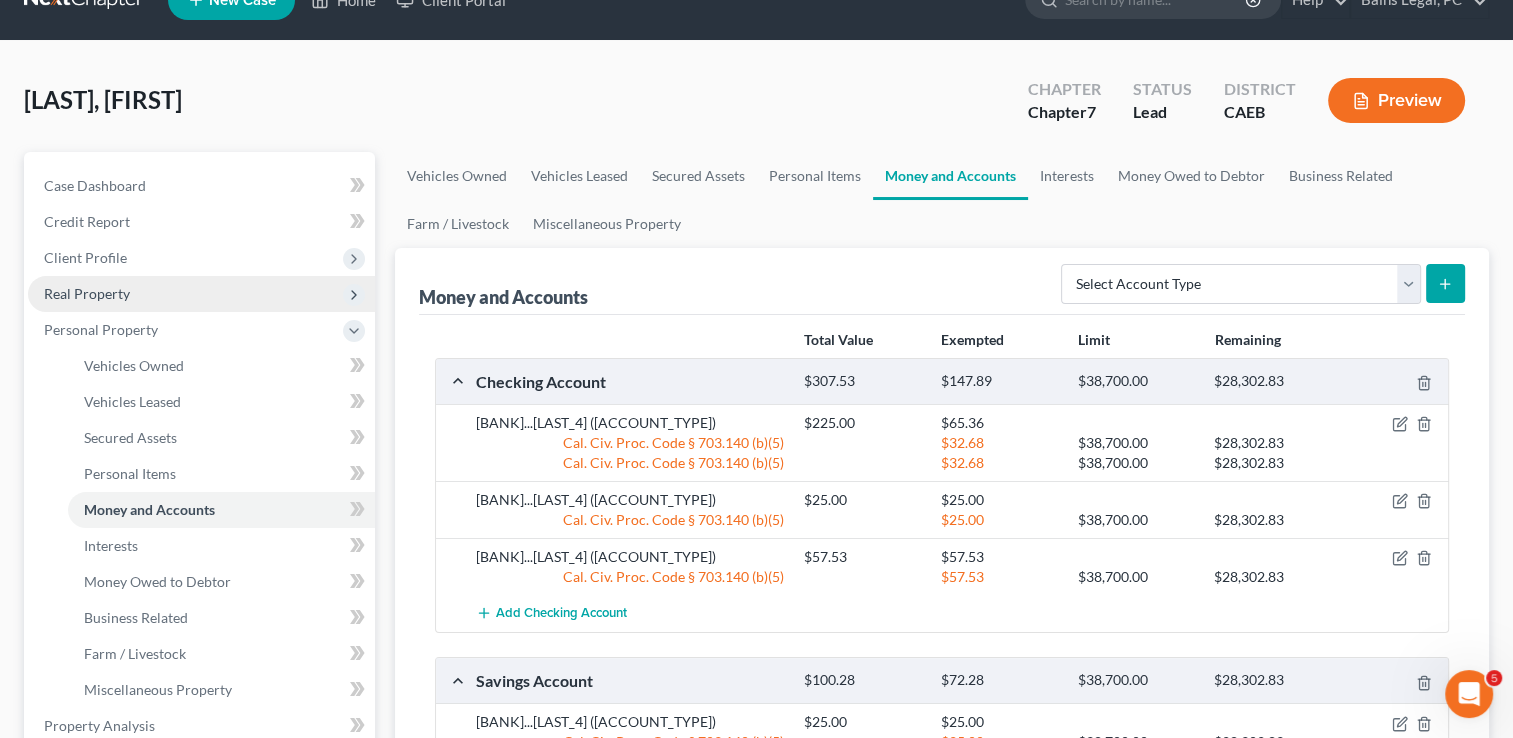 click on "Real Property" at bounding box center [87, 293] 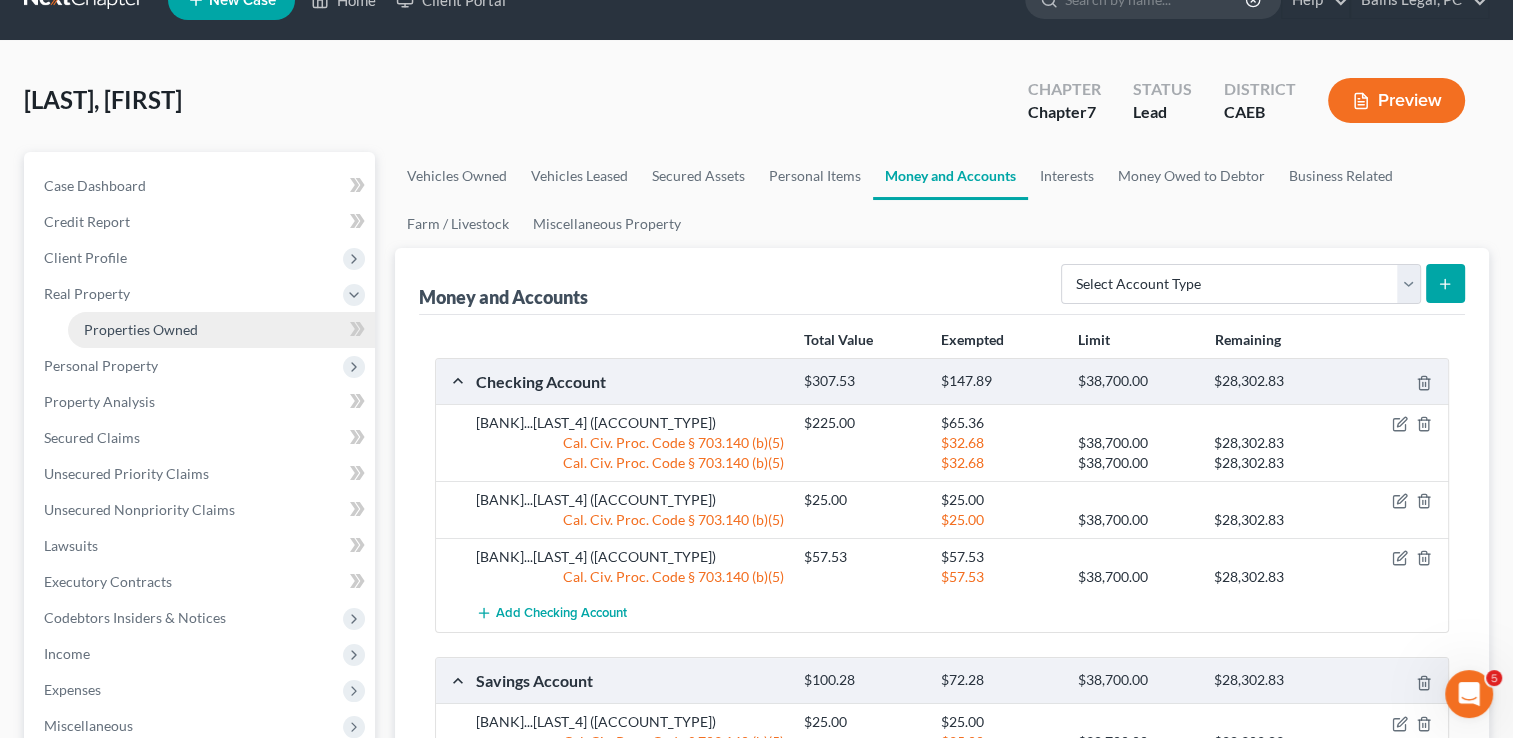 click on "Properties Owned" at bounding box center [141, 329] 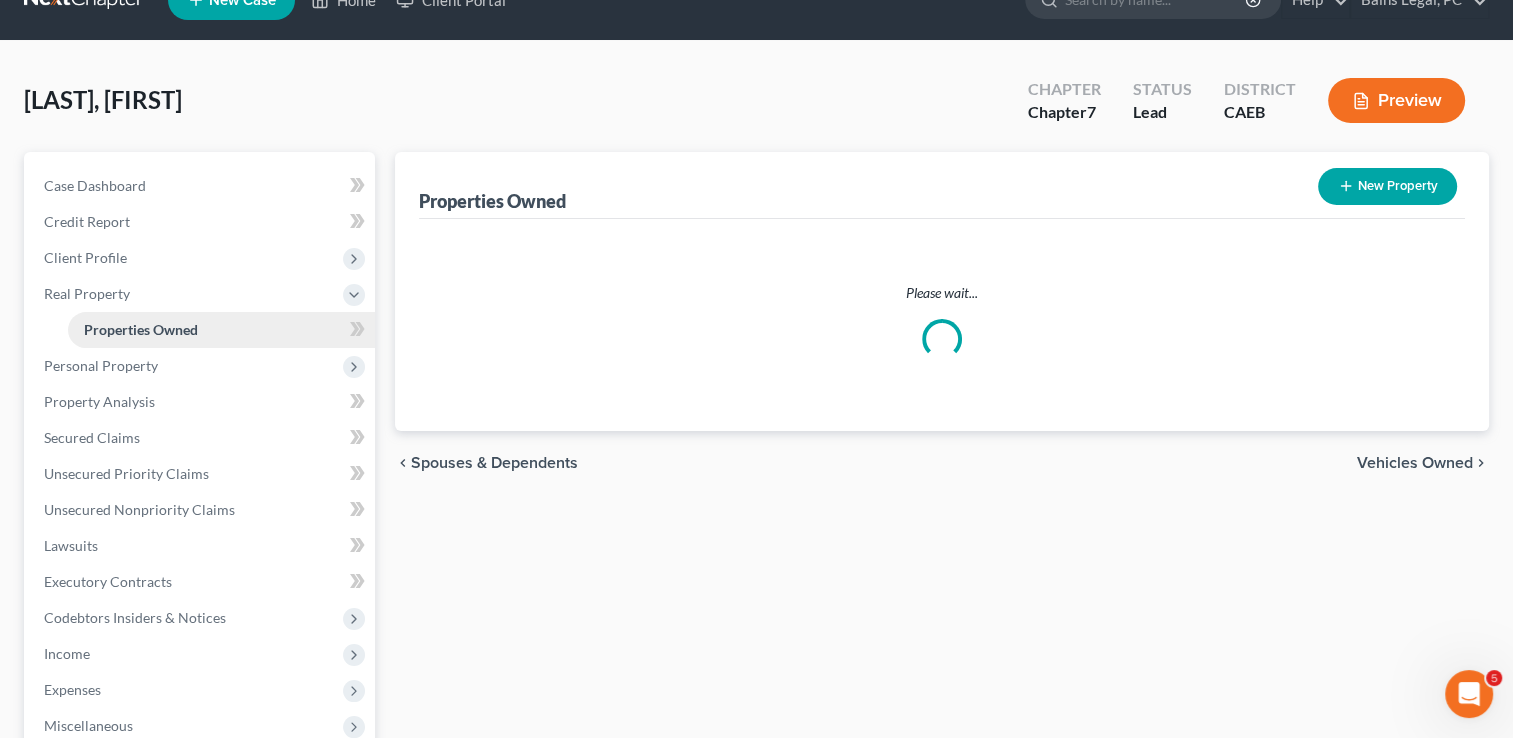 scroll, scrollTop: 0, scrollLeft: 0, axis: both 